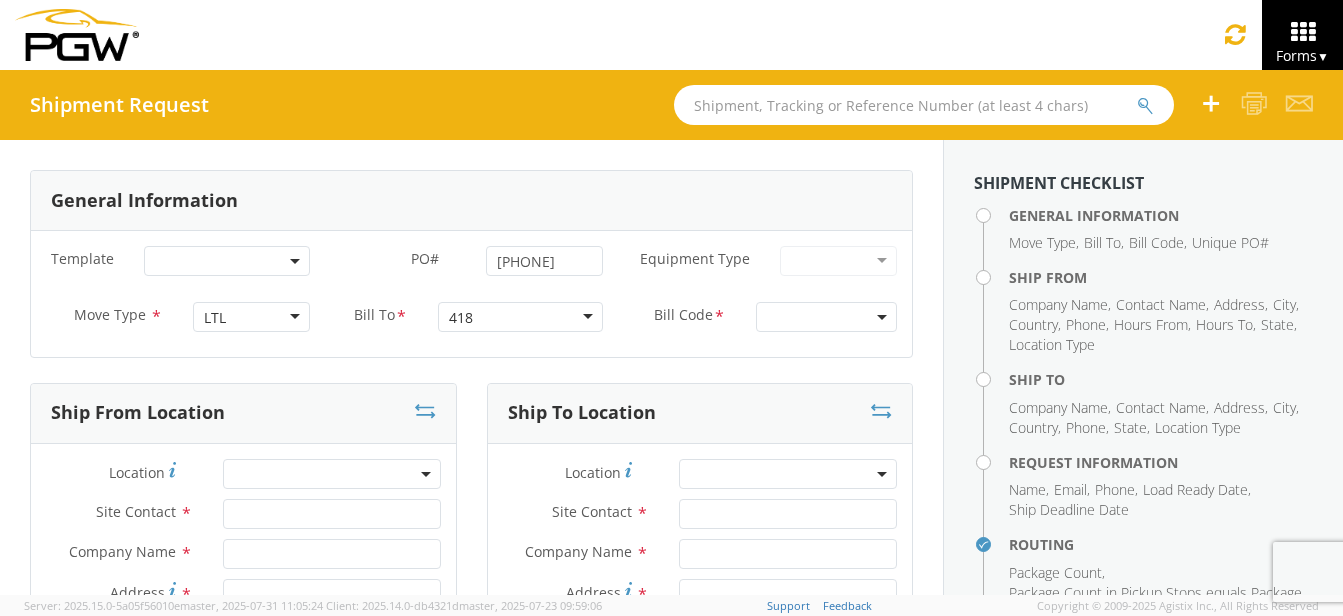scroll, scrollTop: 0, scrollLeft: 0, axis: both 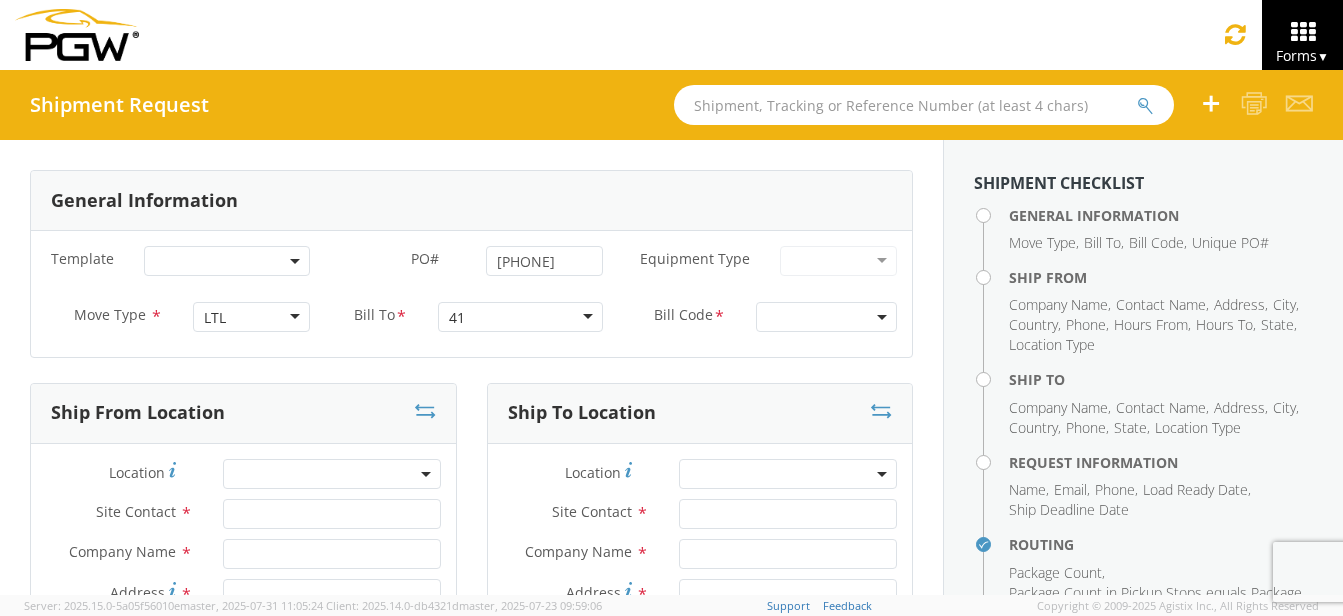 type on "41" 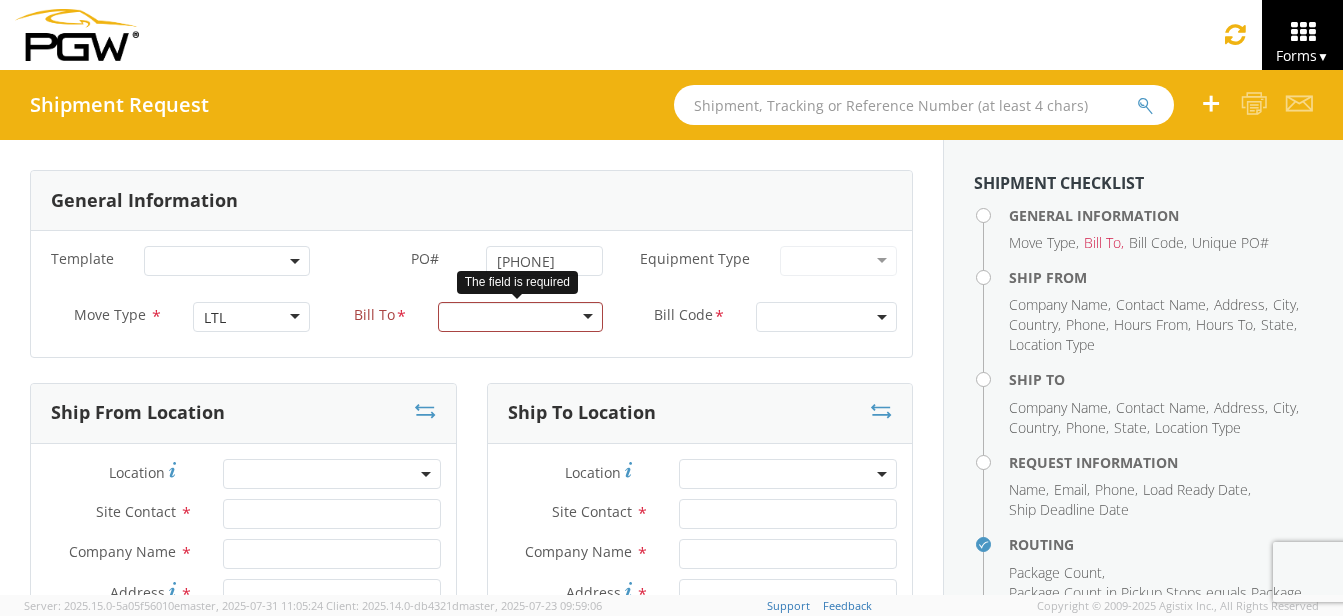 click at bounding box center [521, 317] 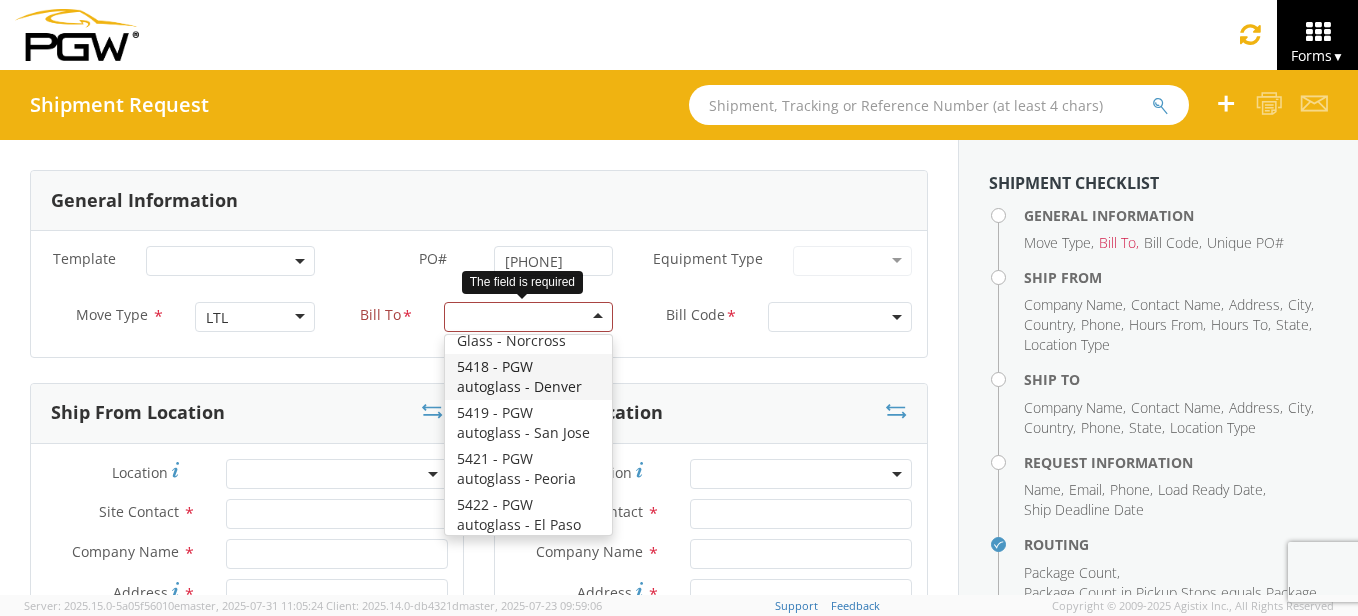 scroll, scrollTop: 780, scrollLeft: 0, axis: vertical 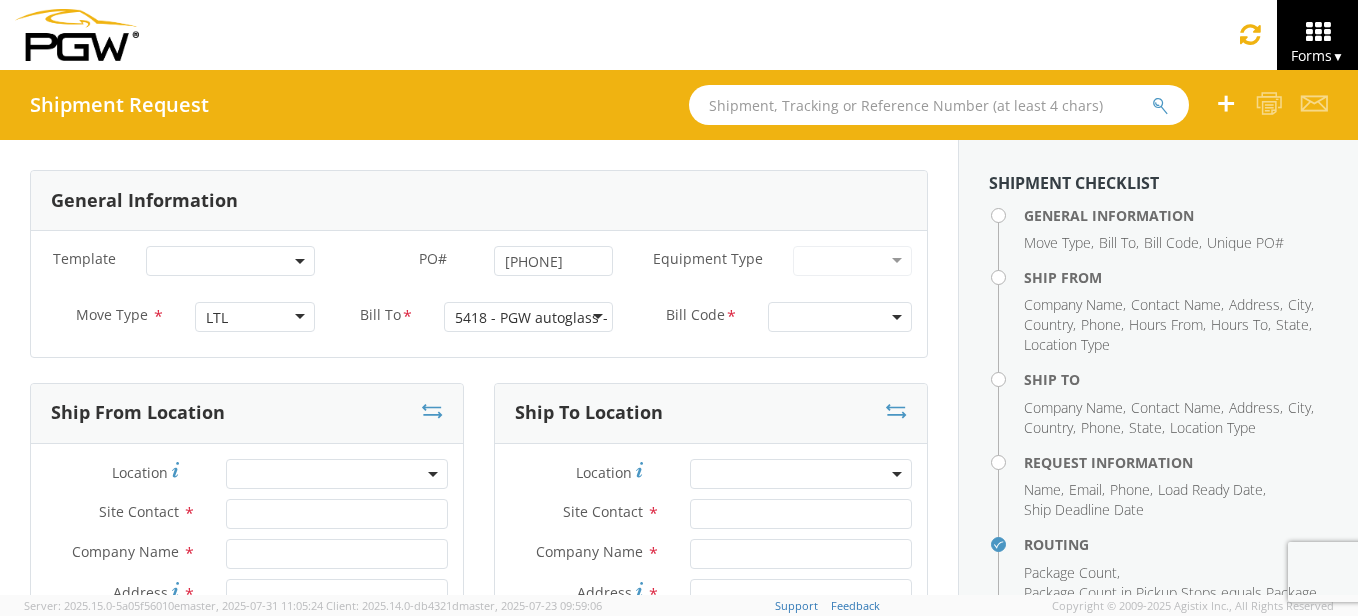 click at bounding box center [840, 317] 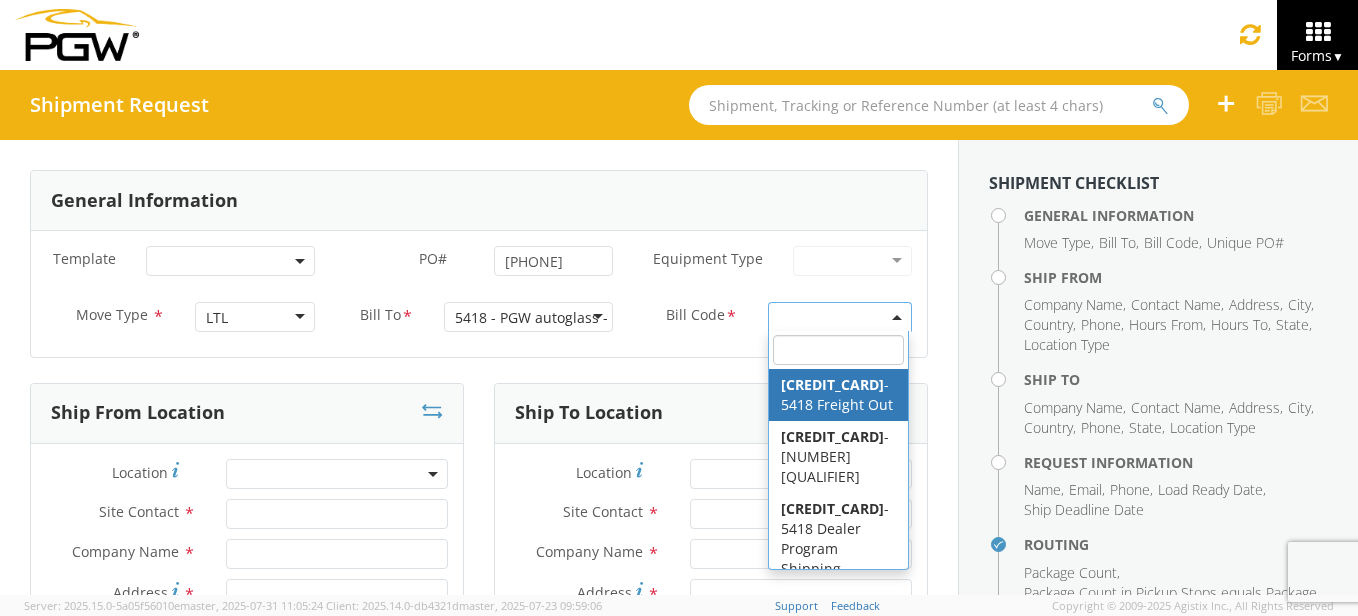 select on "[CREDIT_CARD]" 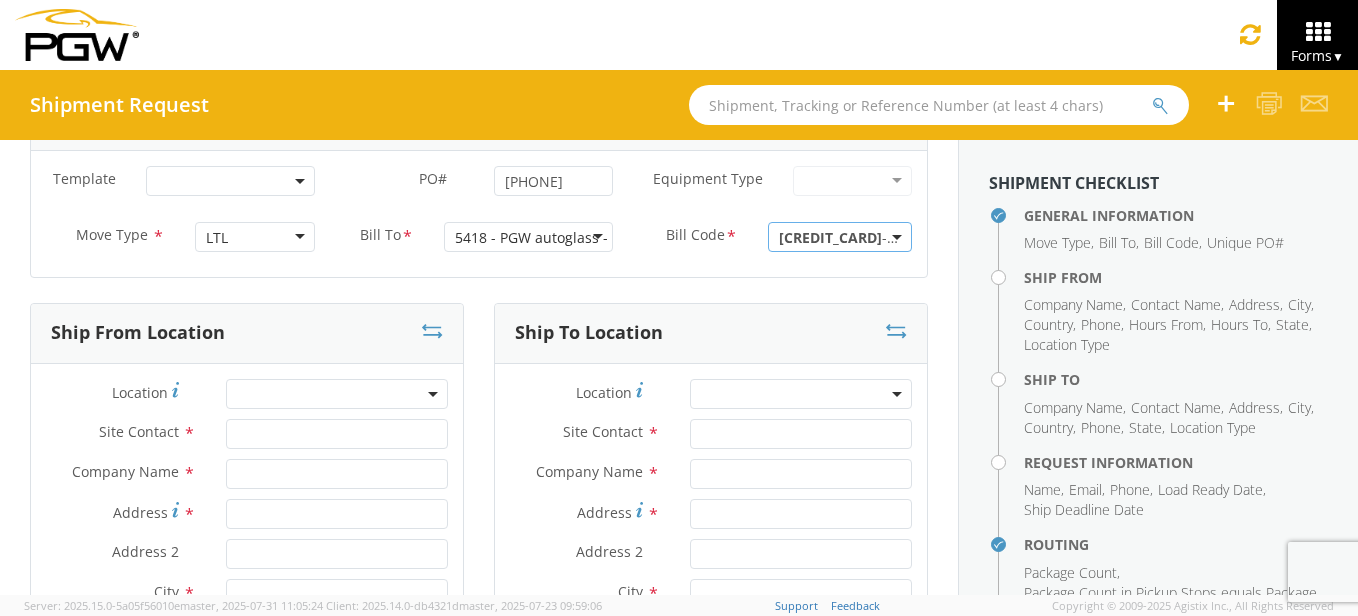 scroll, scrollTop: 200, scrollLeft: 0, axis: vertical 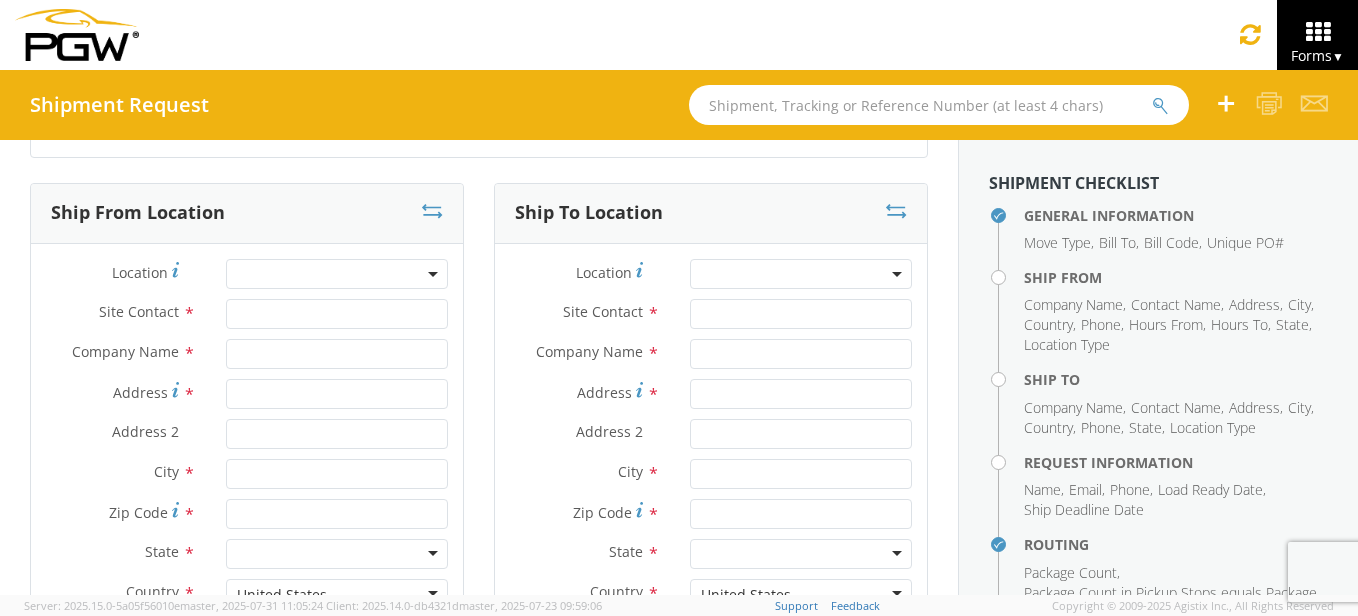 click 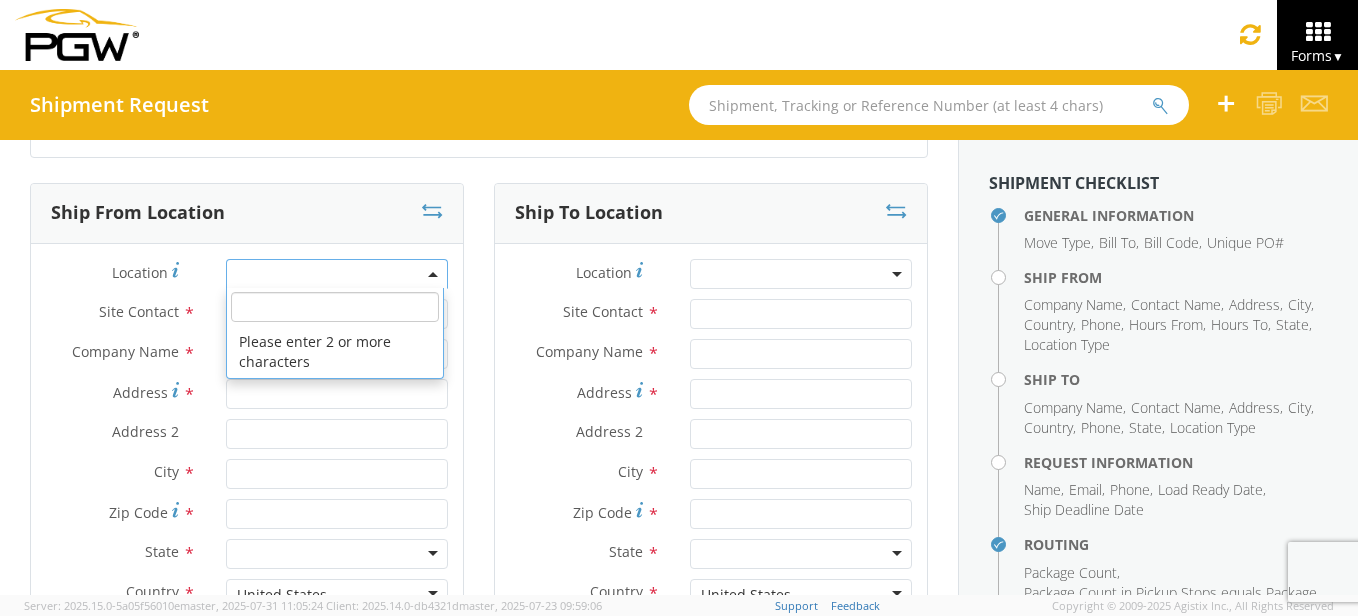 click 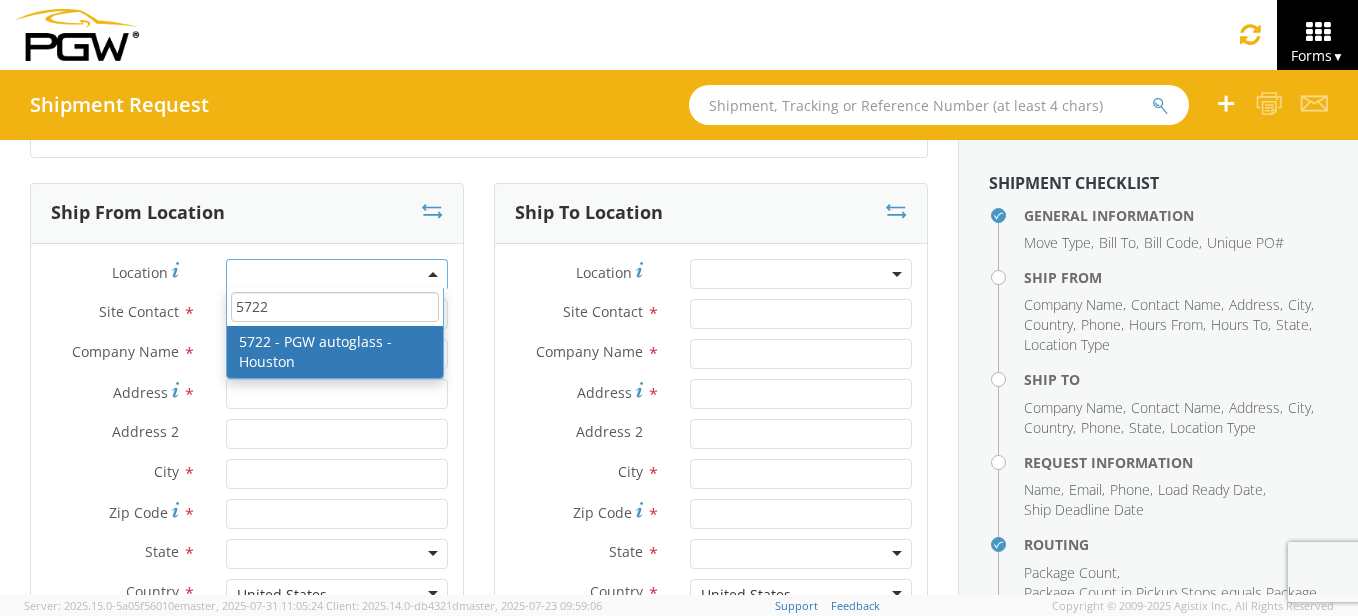 type on "5722" 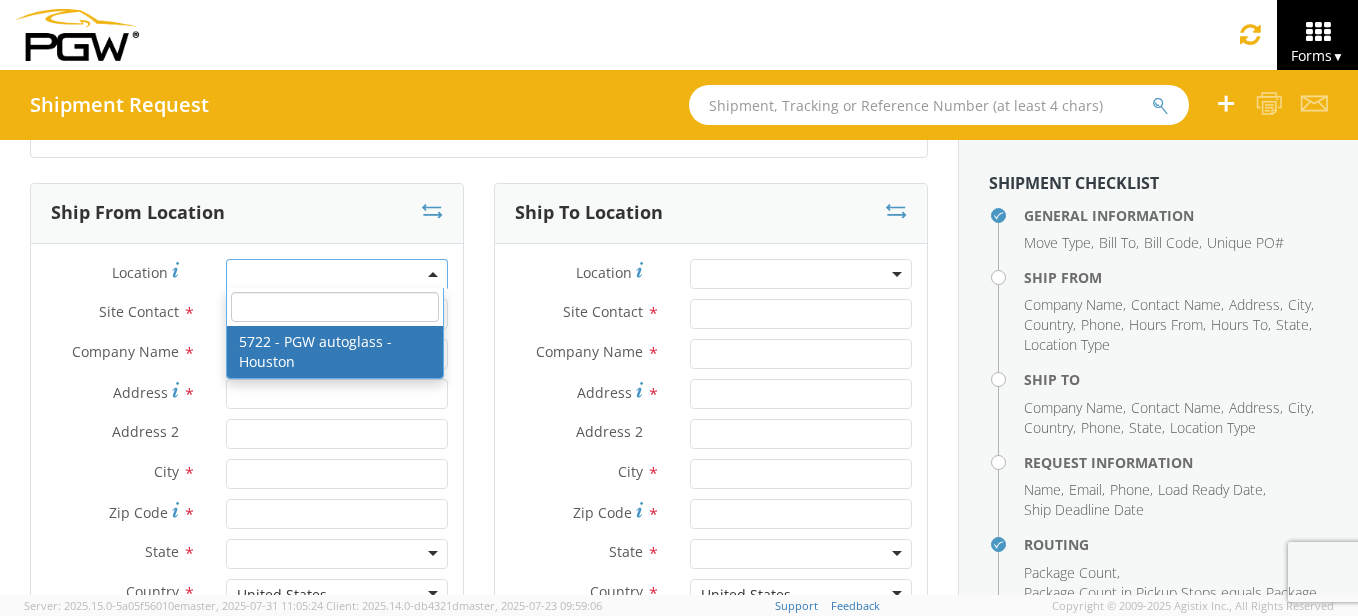 select on "28481" 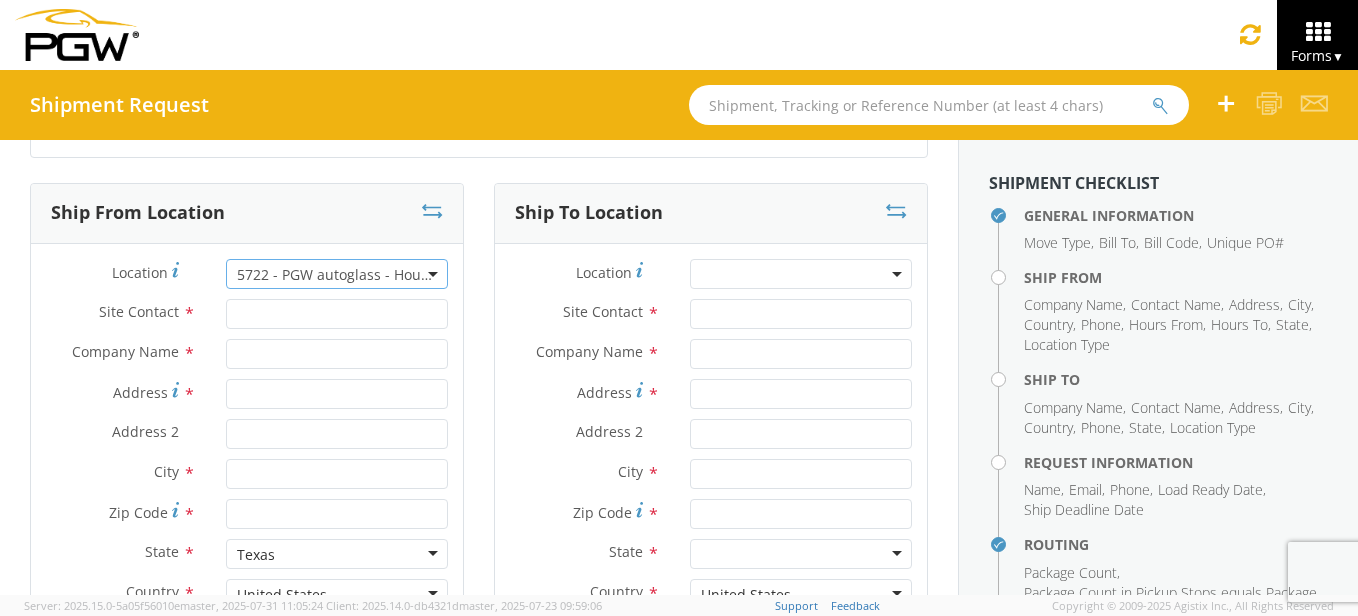 type on "[NUMBER] [TITLE]" 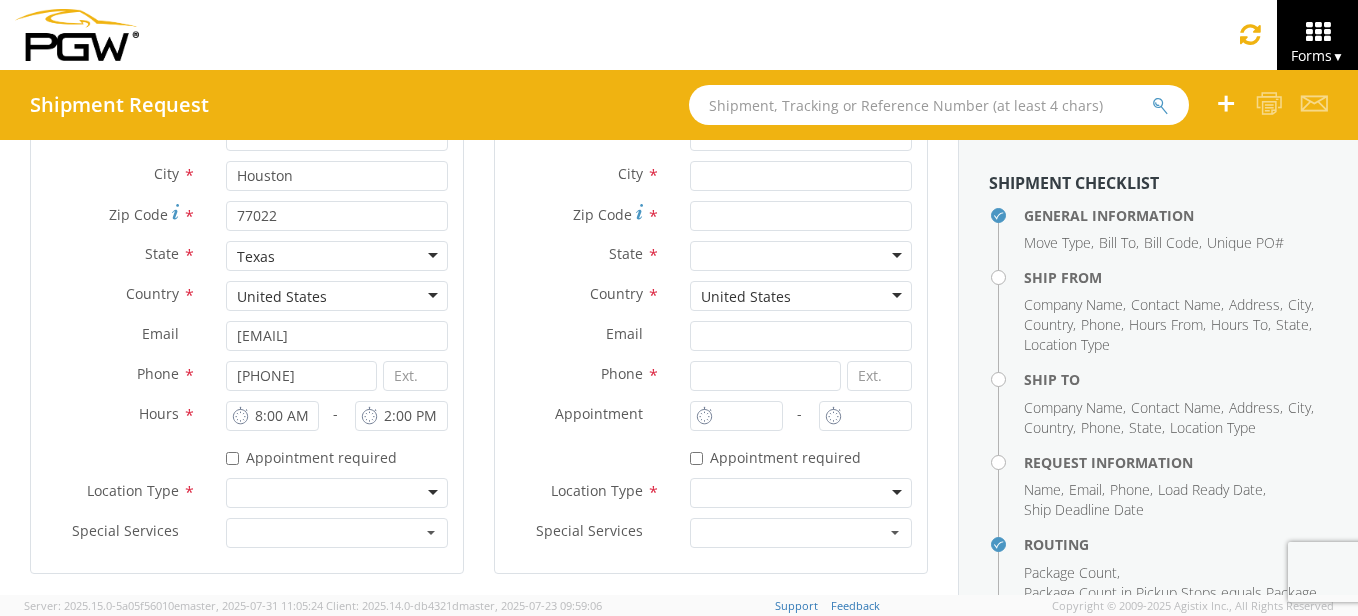 scroll, scrollTop: 500, scrollLeft: 0, axis: vertical 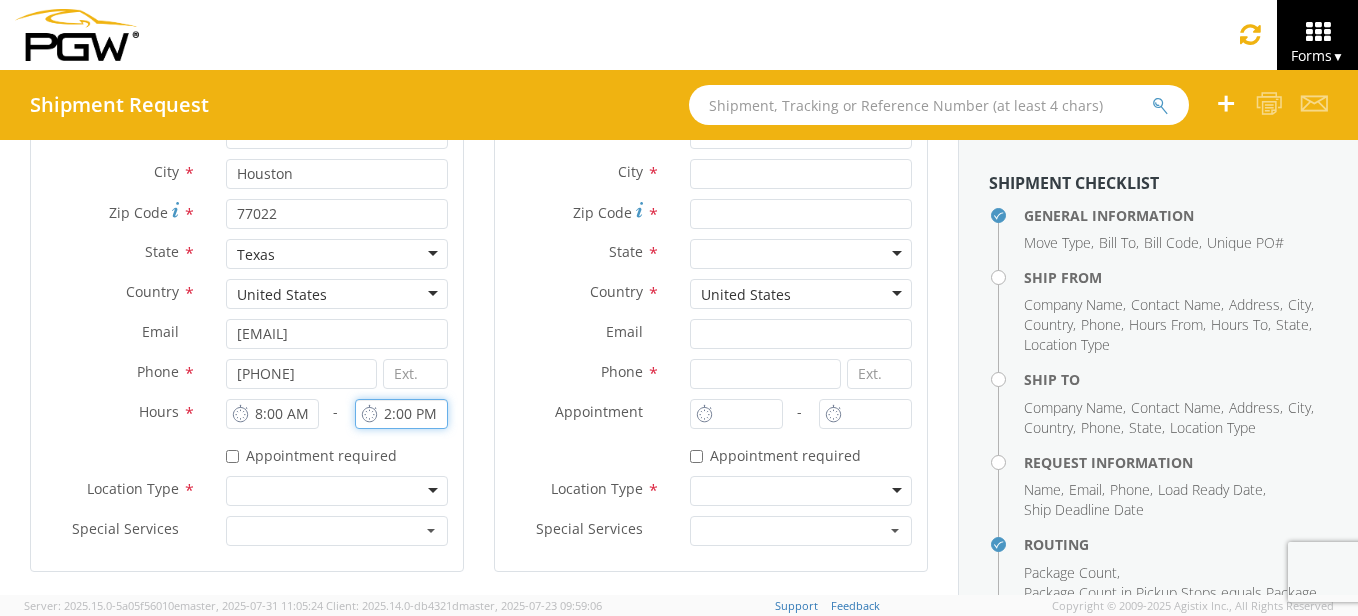 click on "2:00 PM" at bounding box center [401, 414] 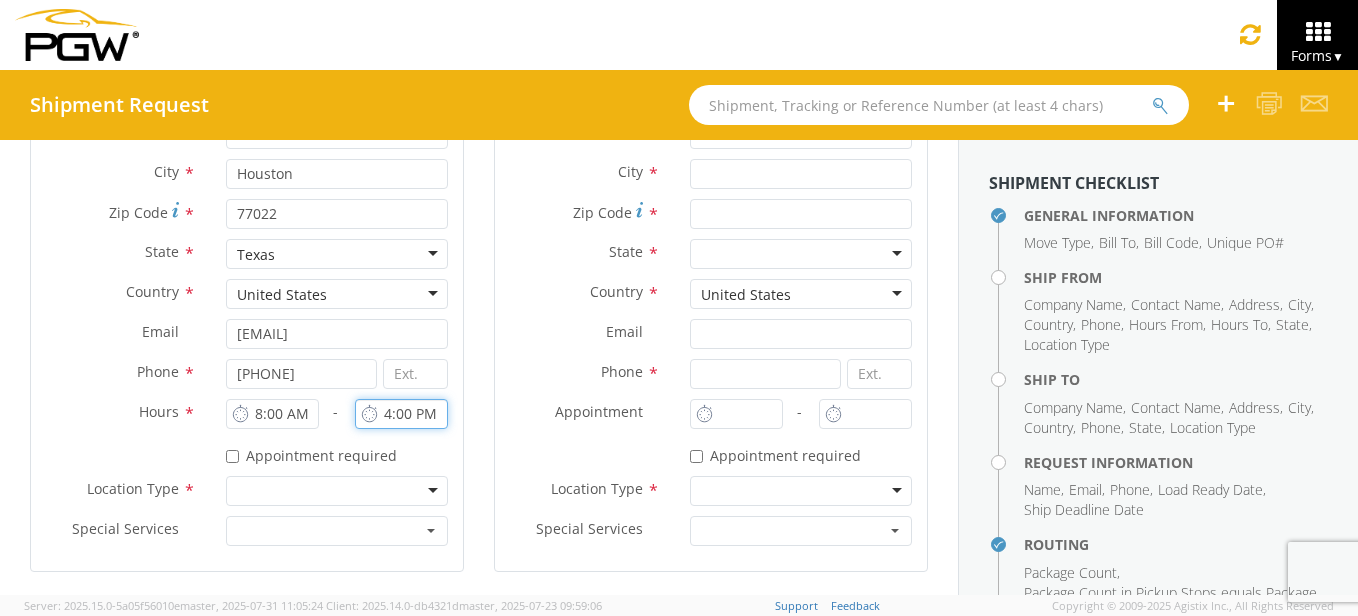 type on "4:00 PM" 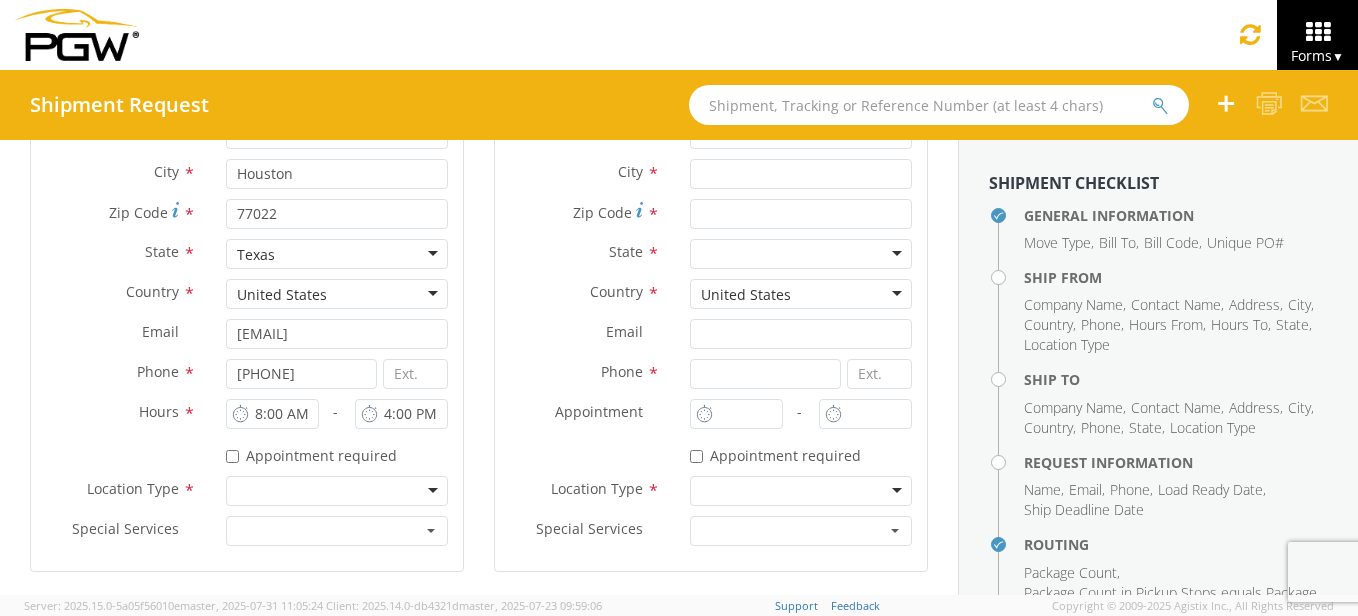 click 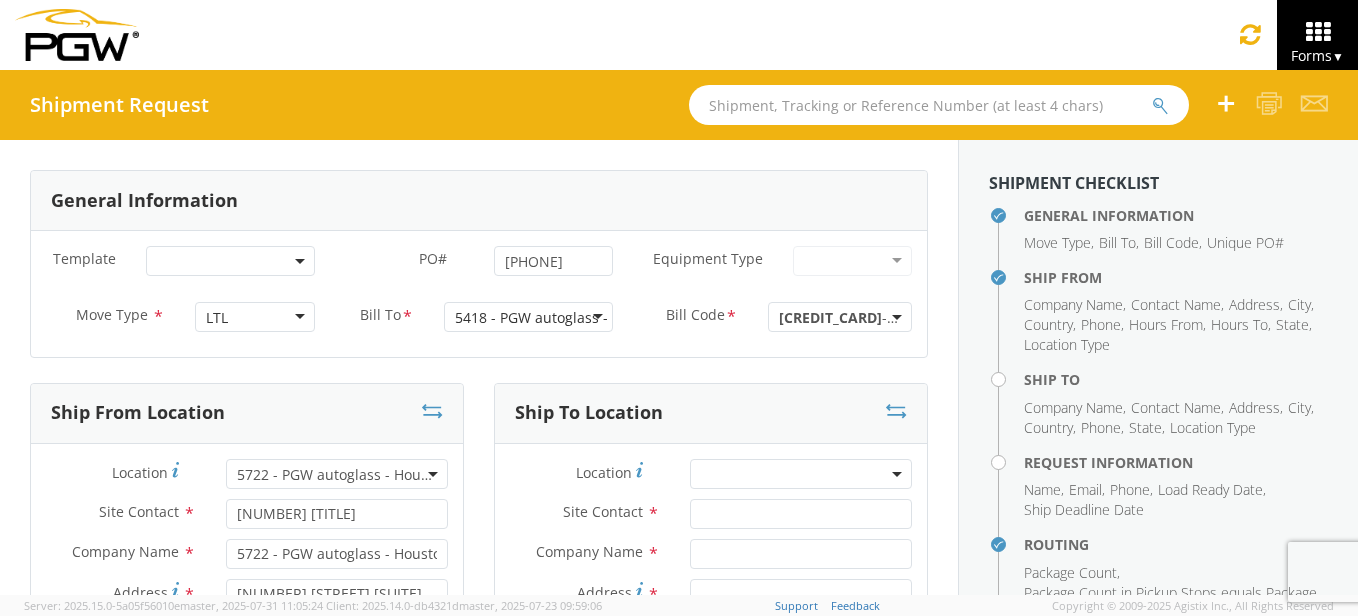 scroll, scrollTop: 100, scrollLeft: 0, axis: vertical 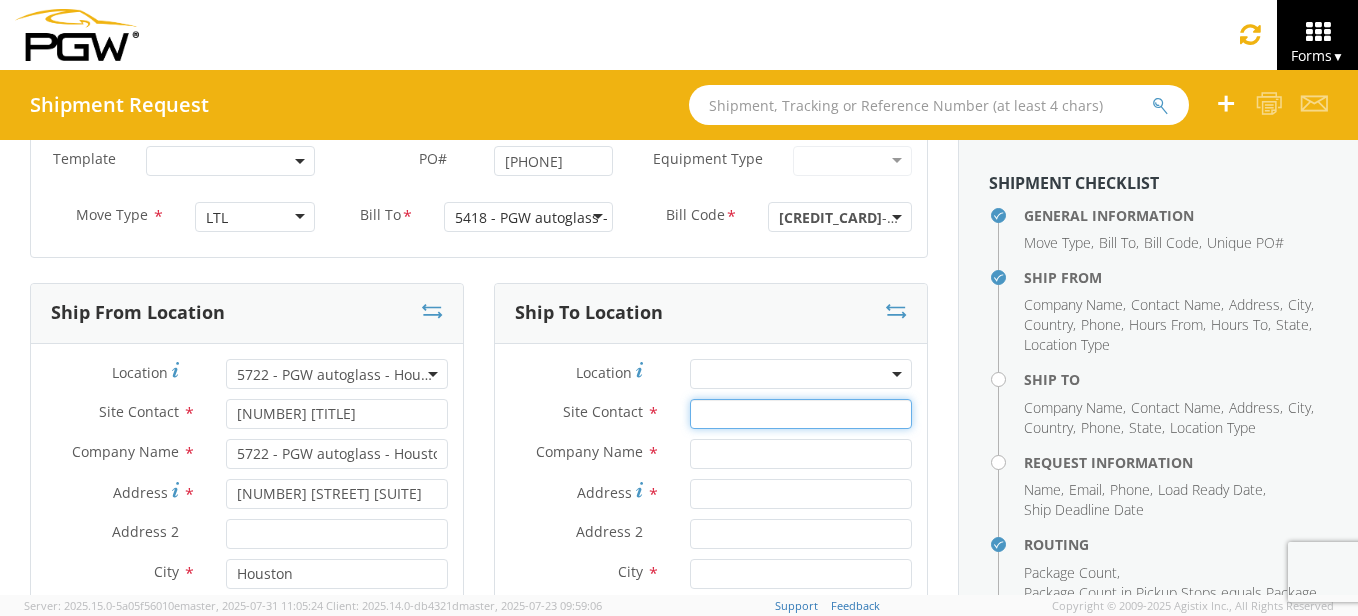 click 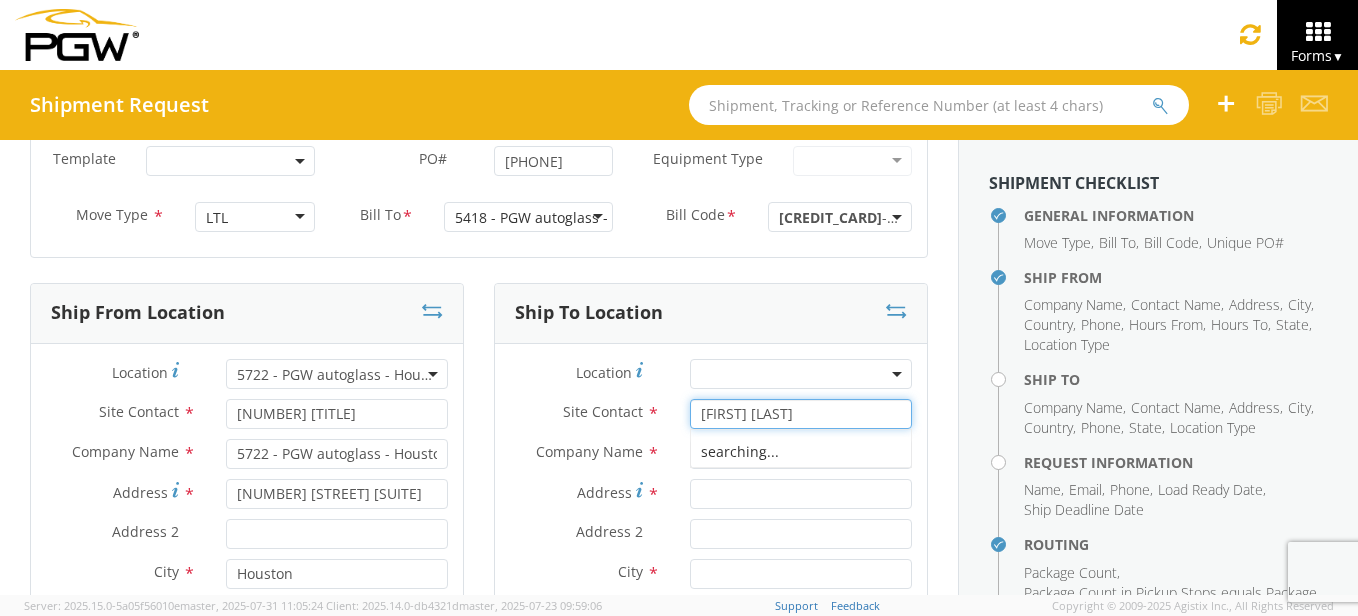 type on "[FIRST] [LAST]" 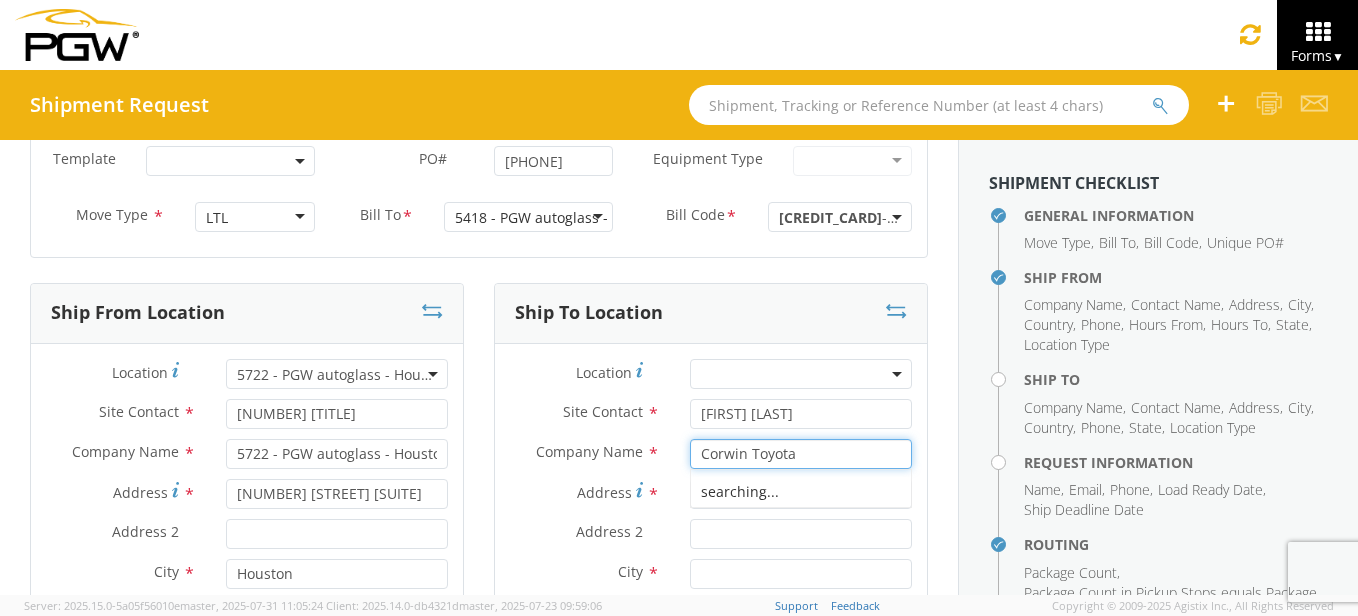 type on "Corwin Toyota" 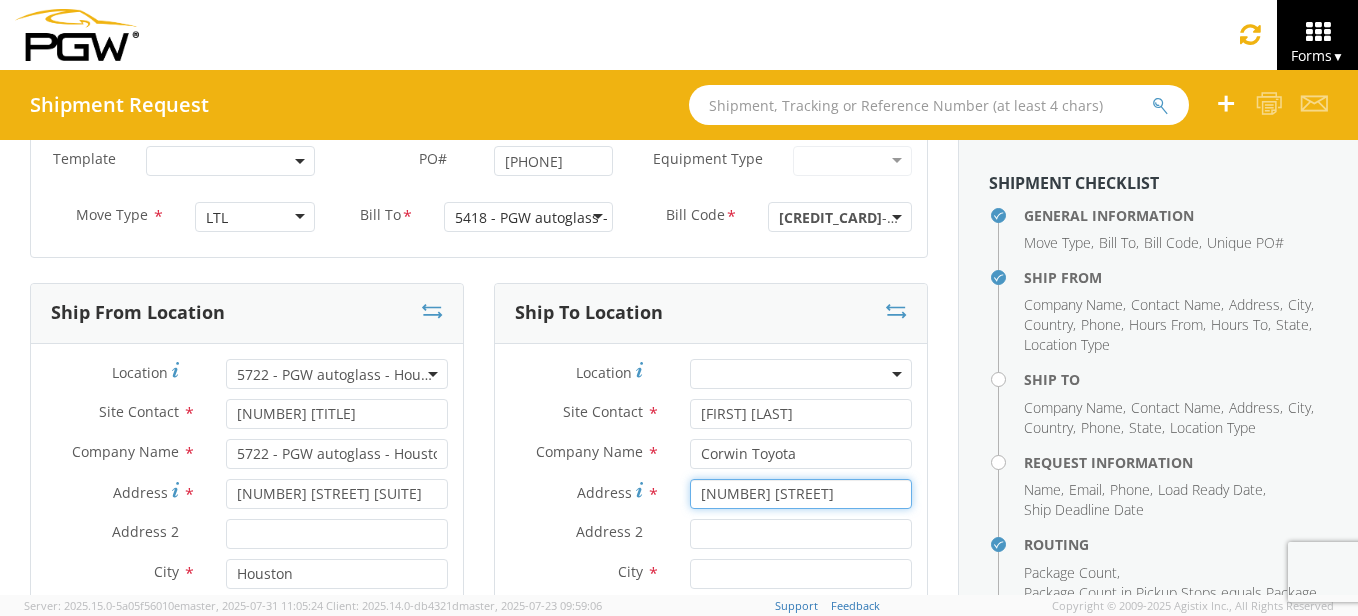 type on "[NUMBER] [STREET]" 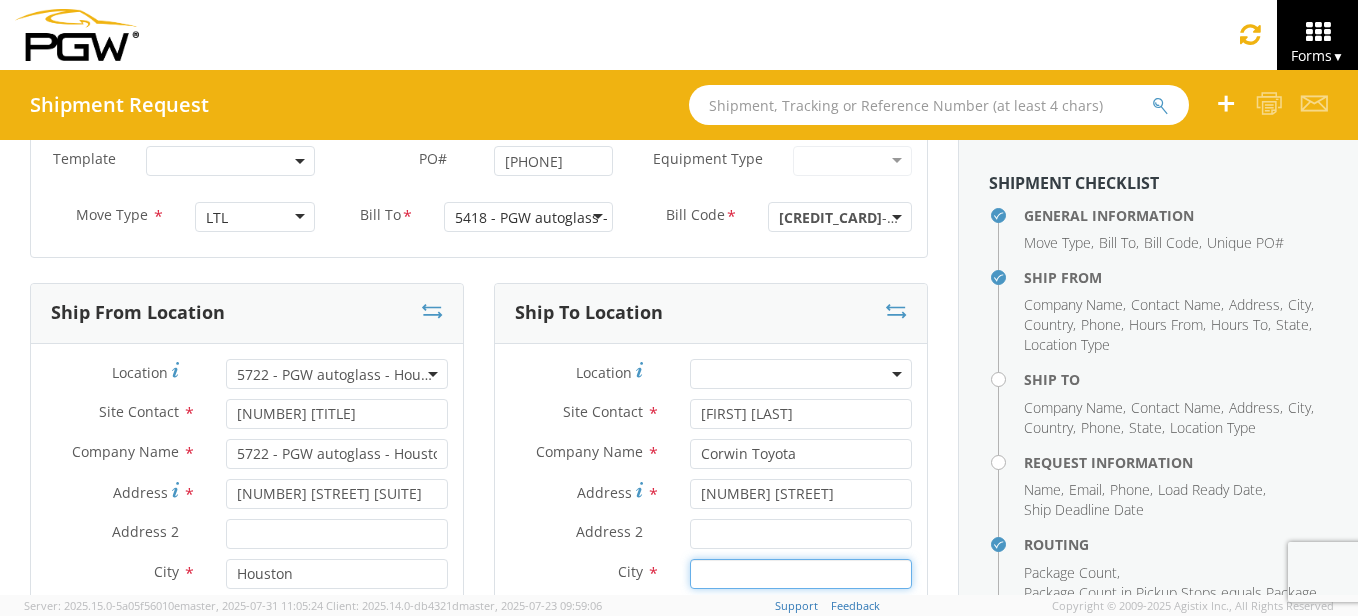 type on "b" 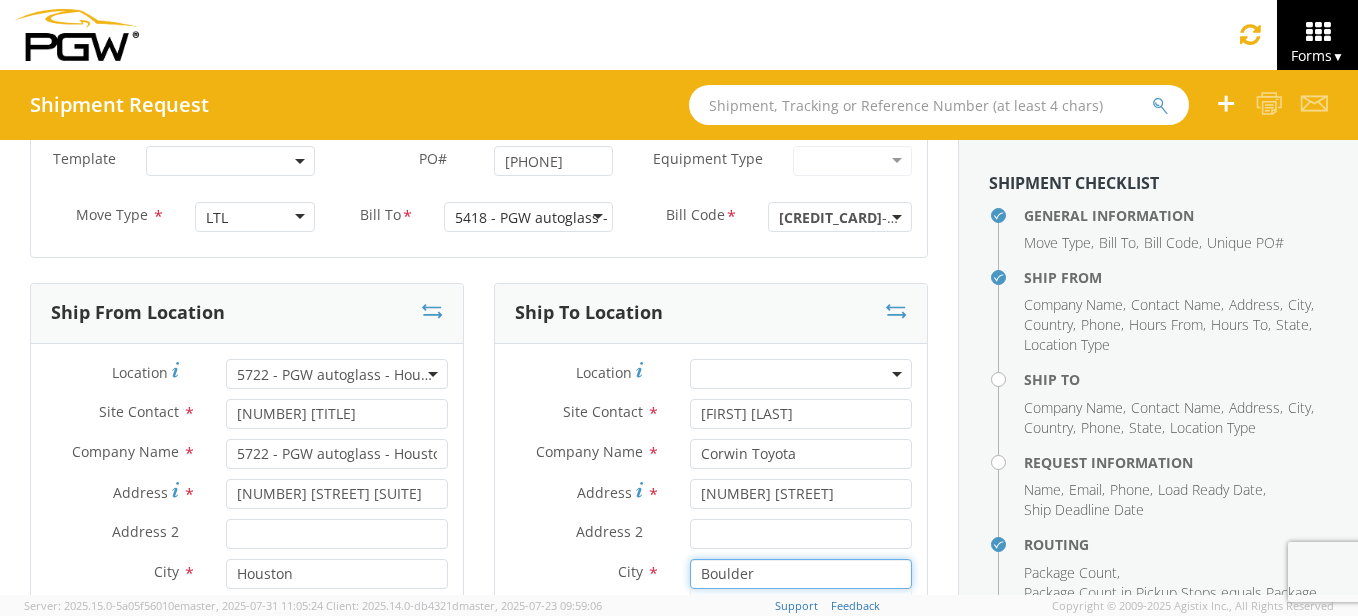 type on "Boulder" 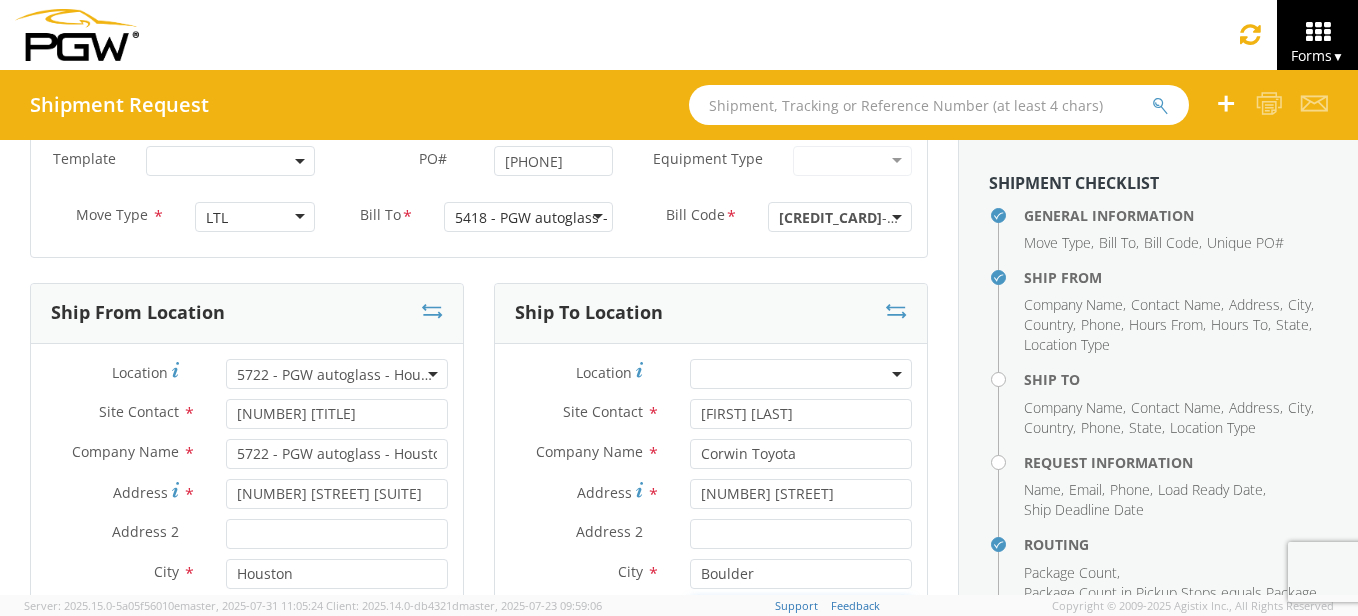 scroll, scrollTop: 346, scrollLeft: 0, axis: vertical 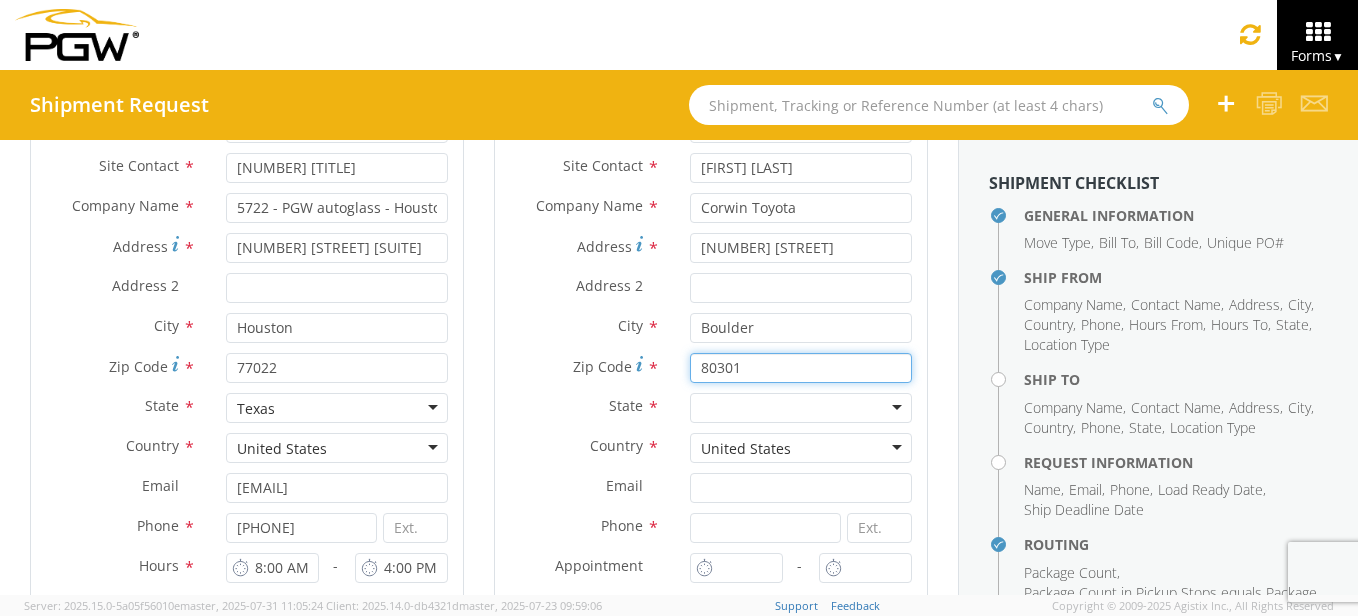 type on "80301" 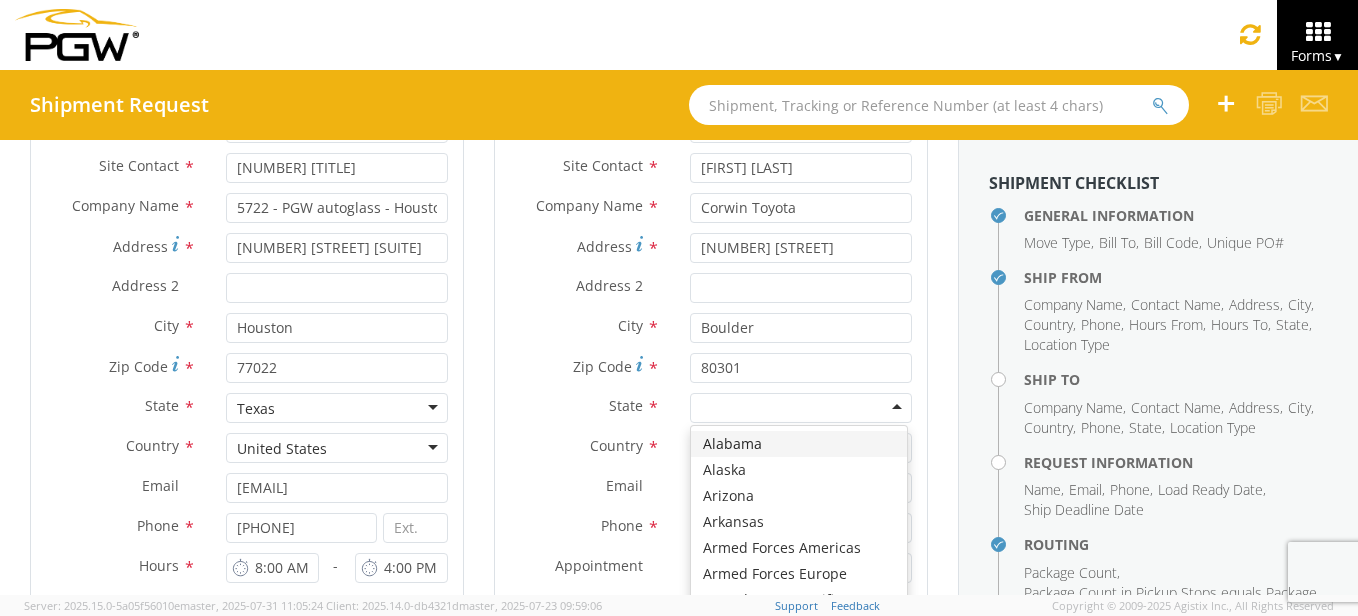 type on "c" 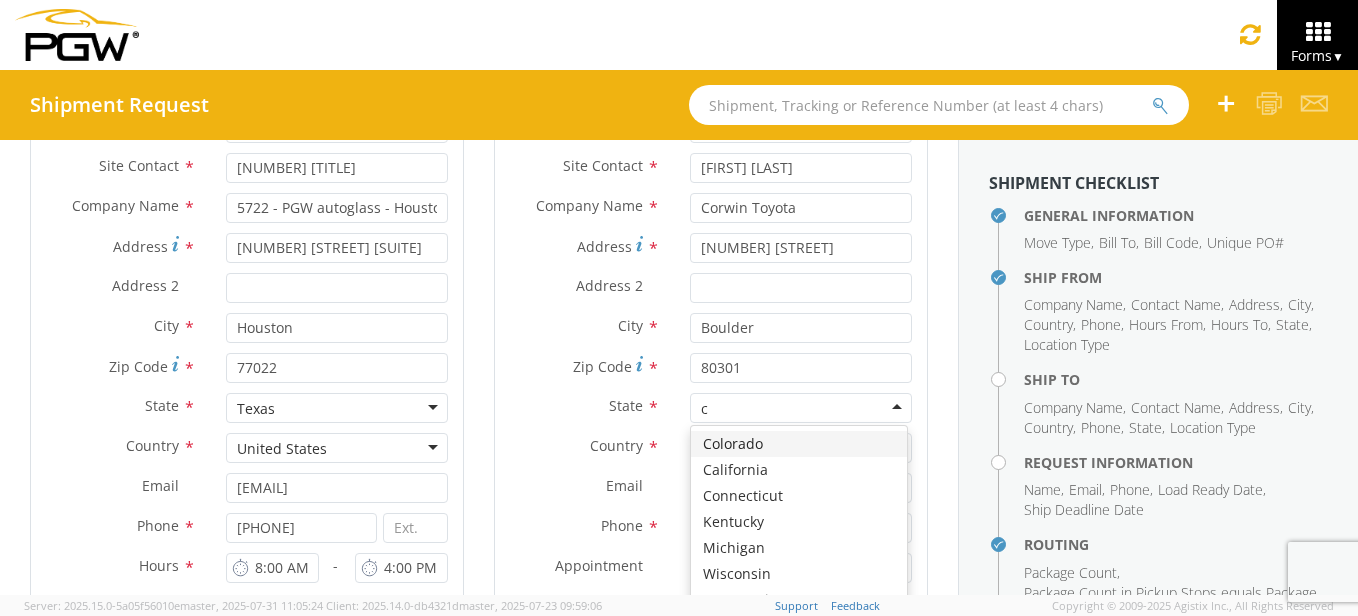 type 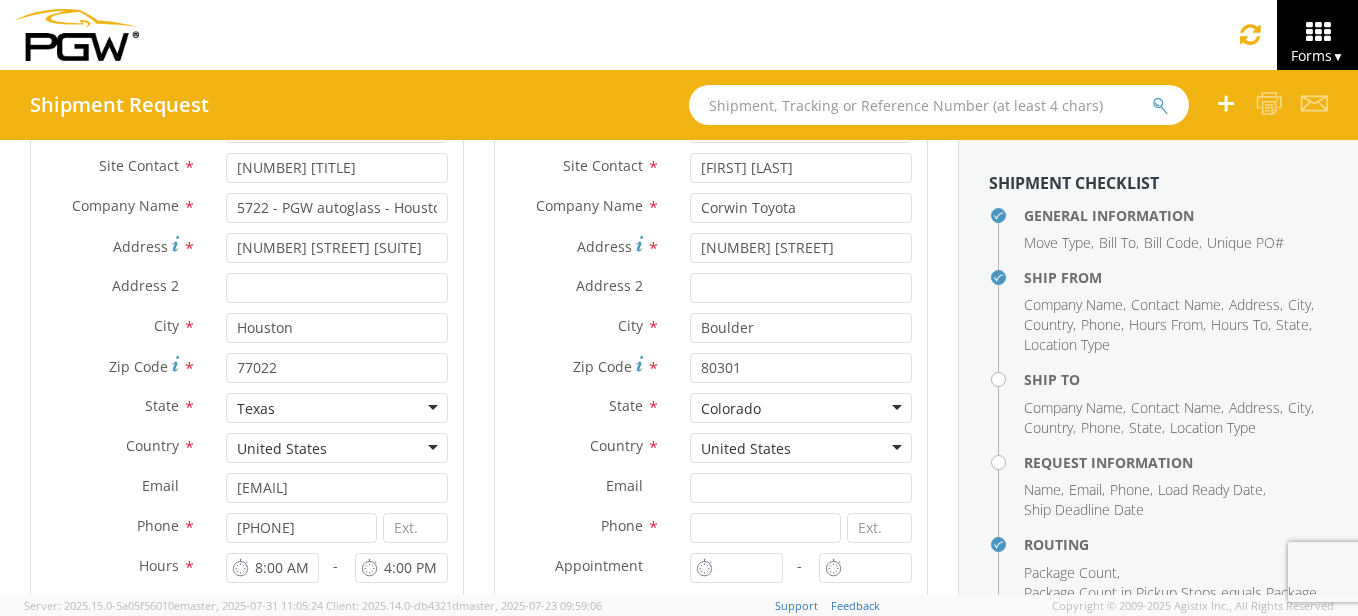 scroll, scrollTop: 0, scrollLeft: 0, axis: both 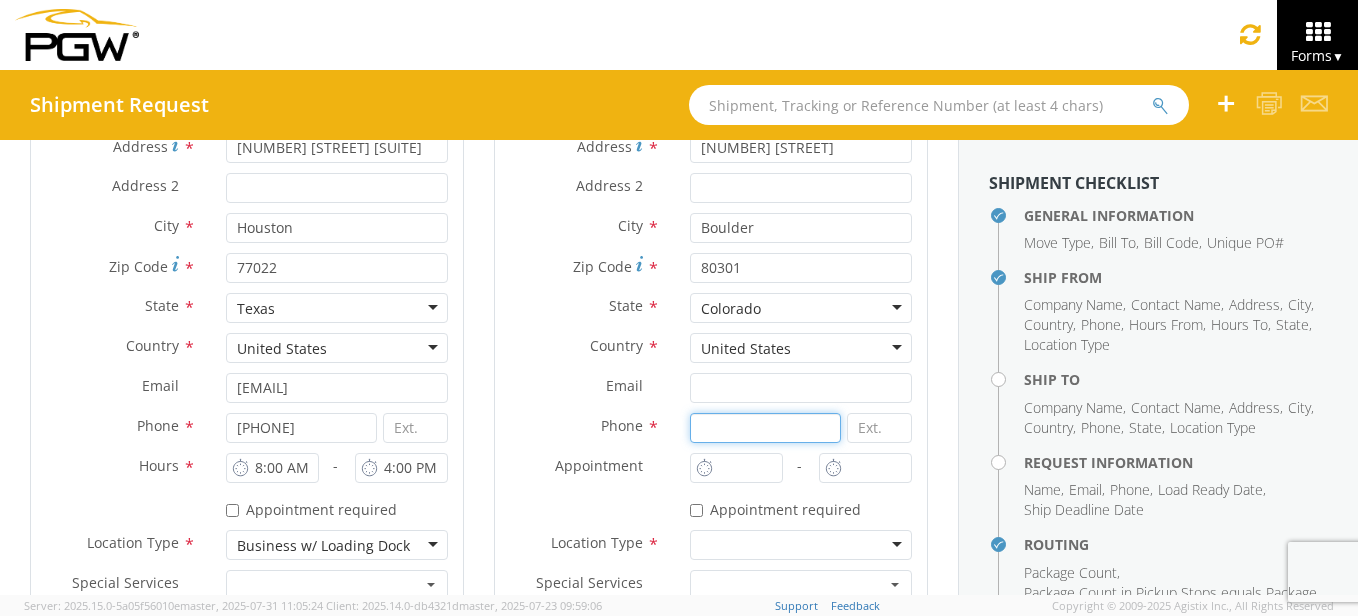 click 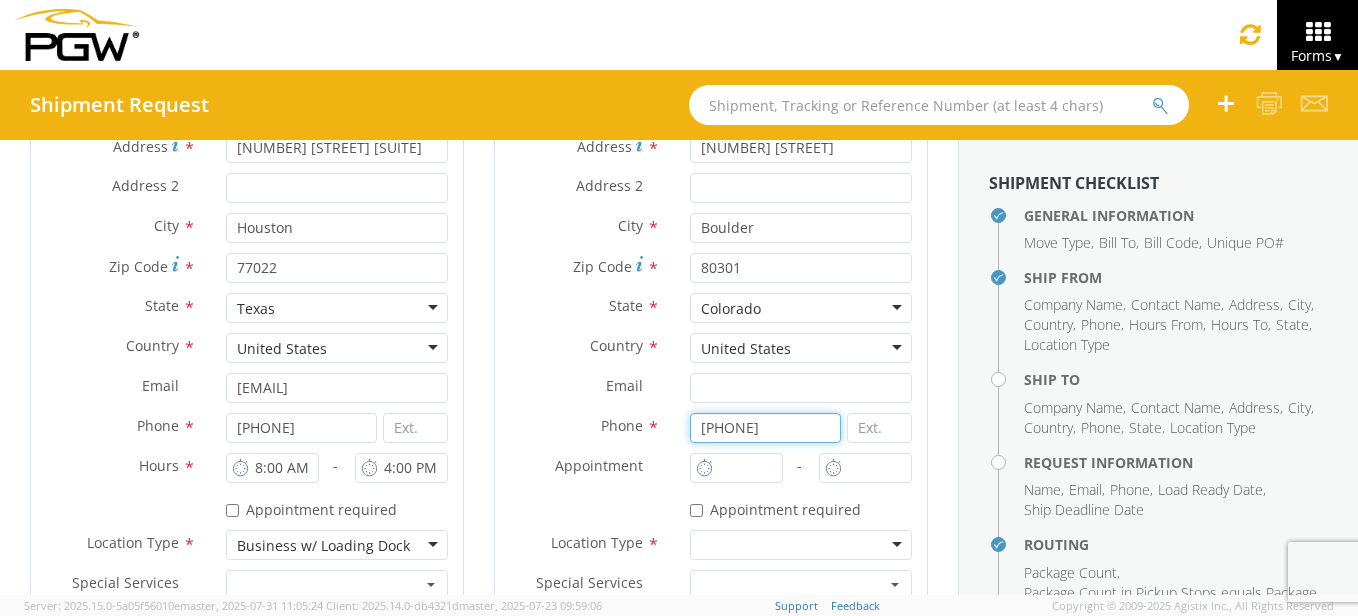 type on "[PHONE]" 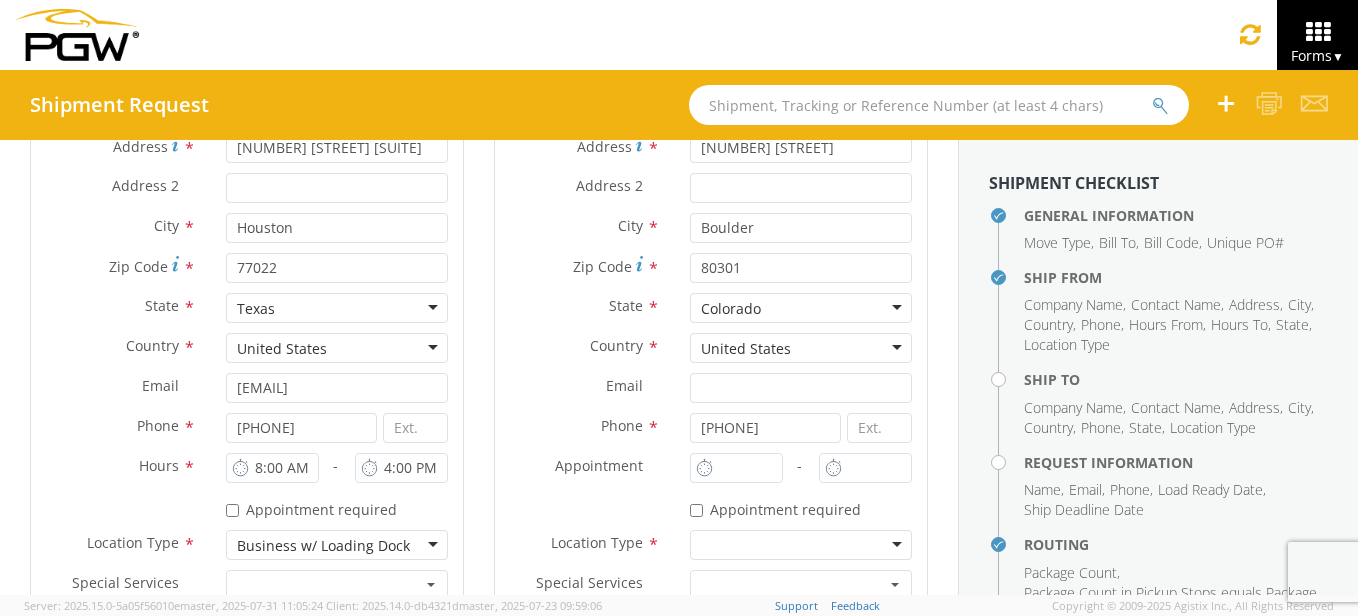 click on "-        *" 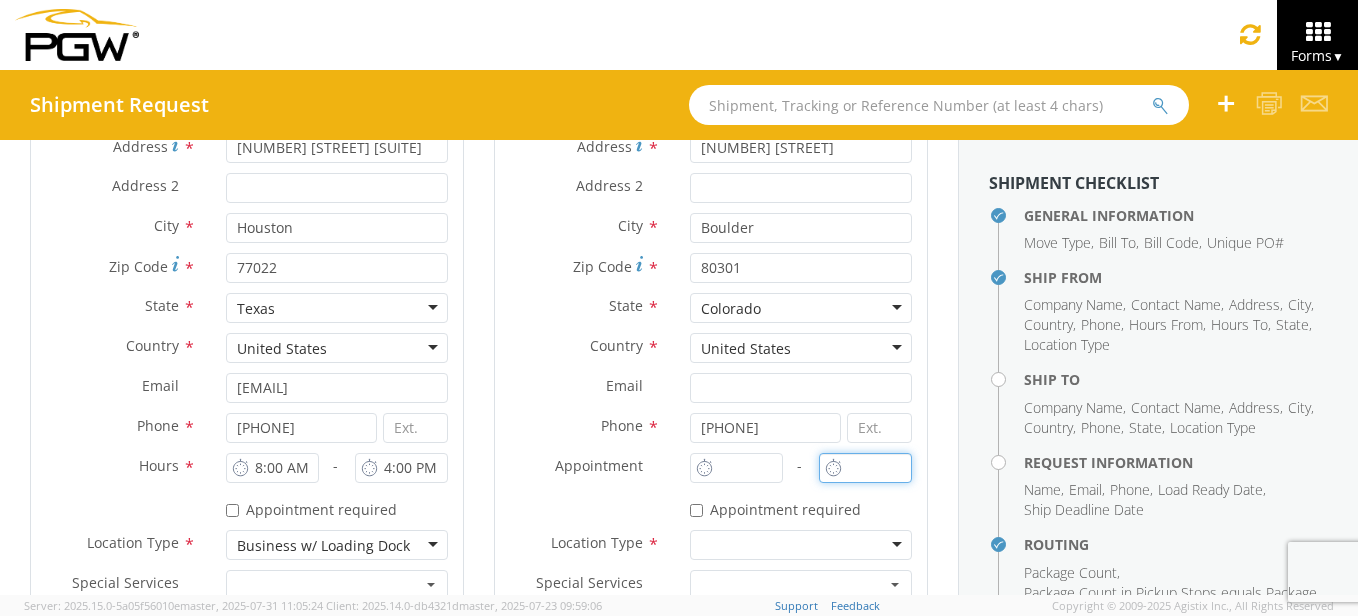 type on "9:00 AM" 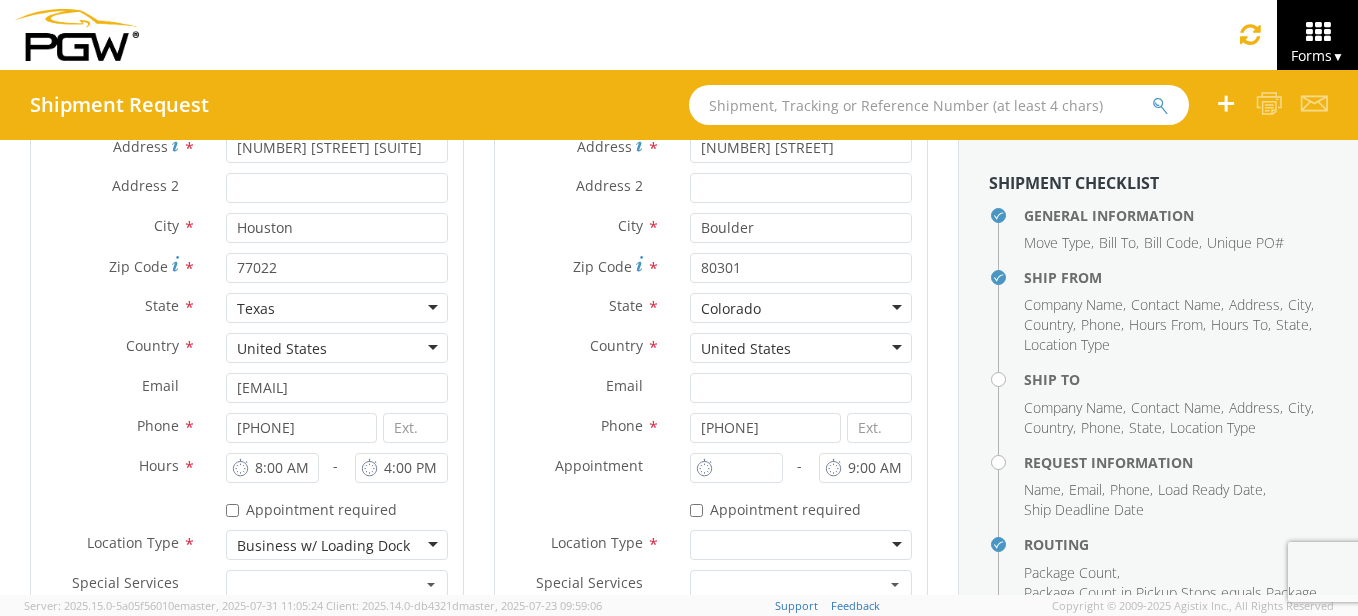 click on "-        *" 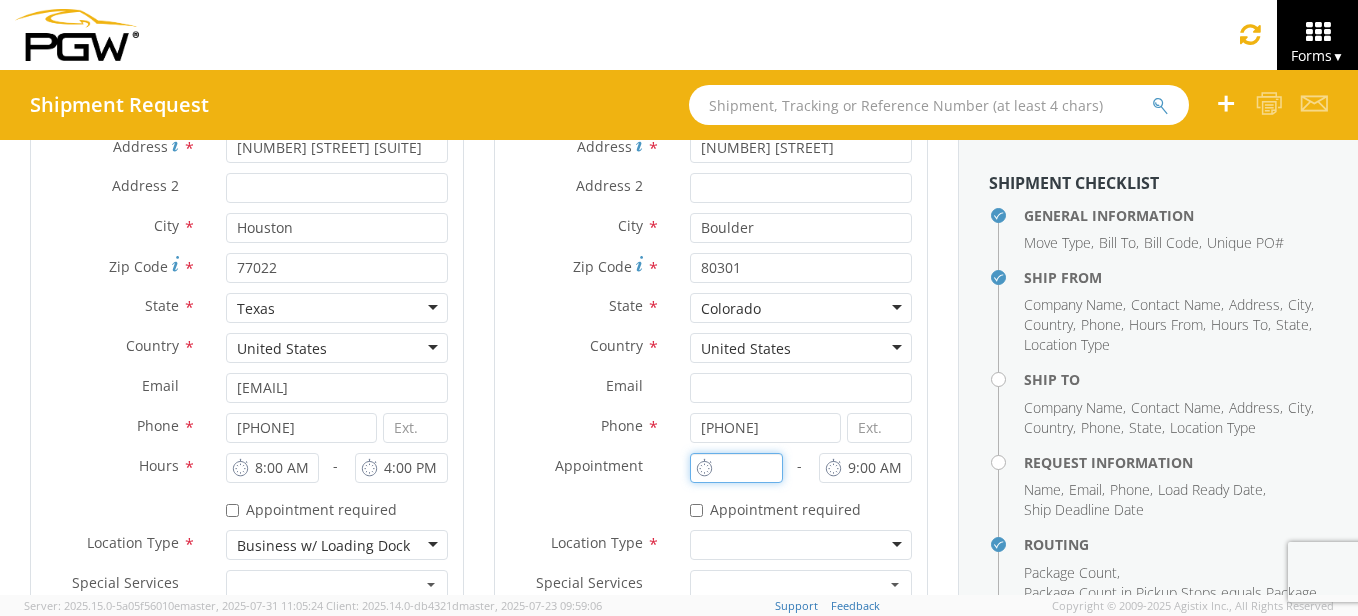 type on "9:00 AM" 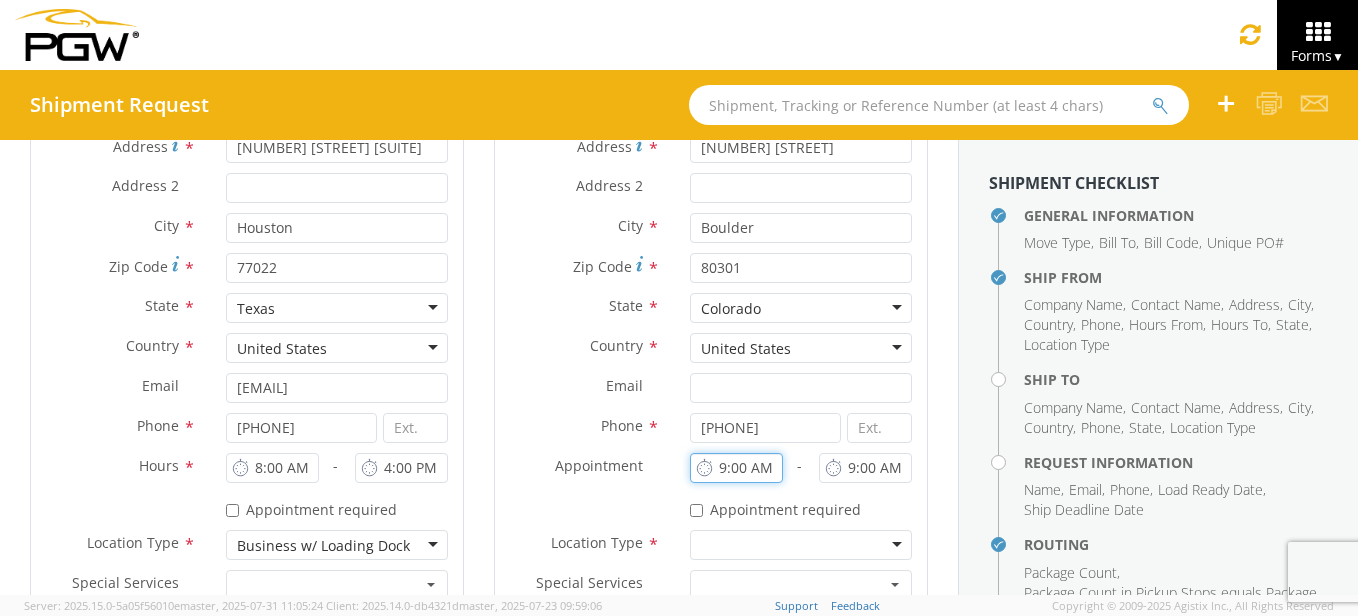 click on "9:00 AM" at bounding box center (736, 468) 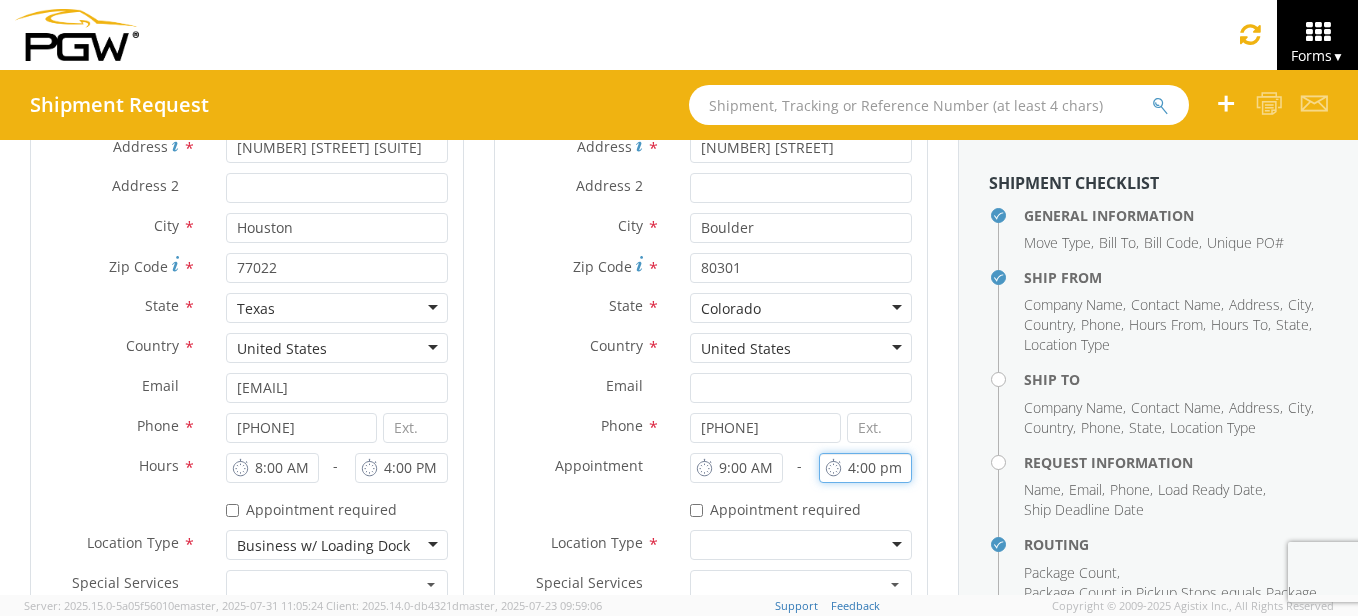 scroll, scrollTop: 0, scrollLeft: 1, axis: horizontal 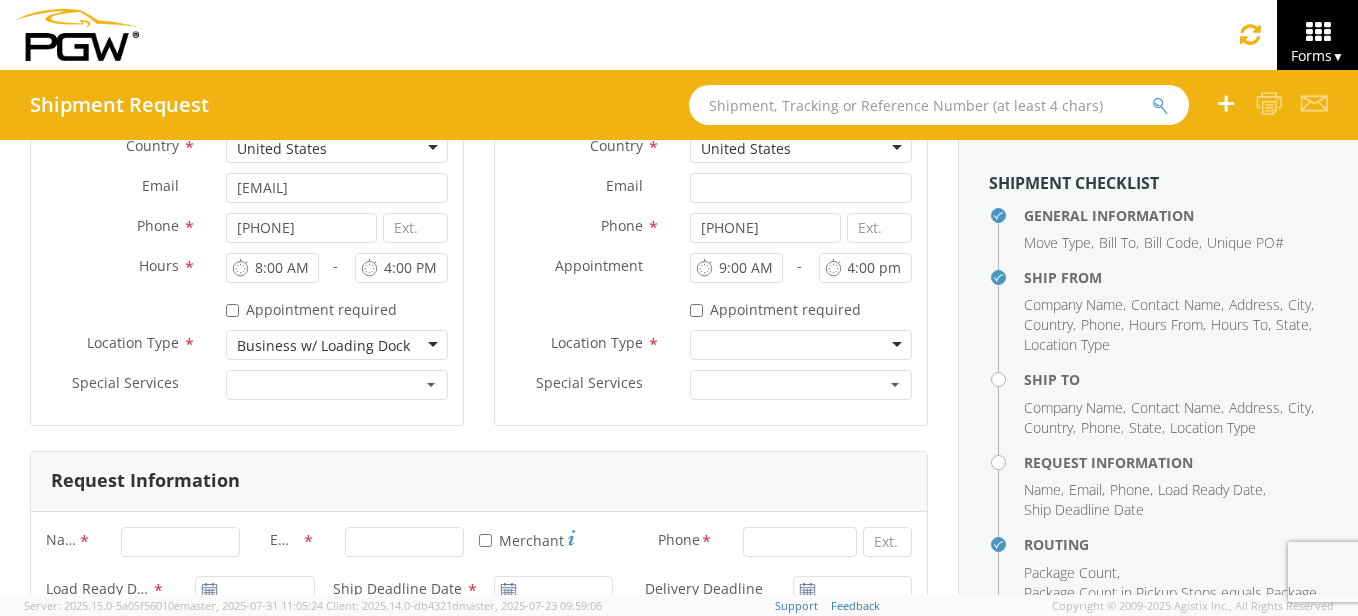 type on "4:00 PM" 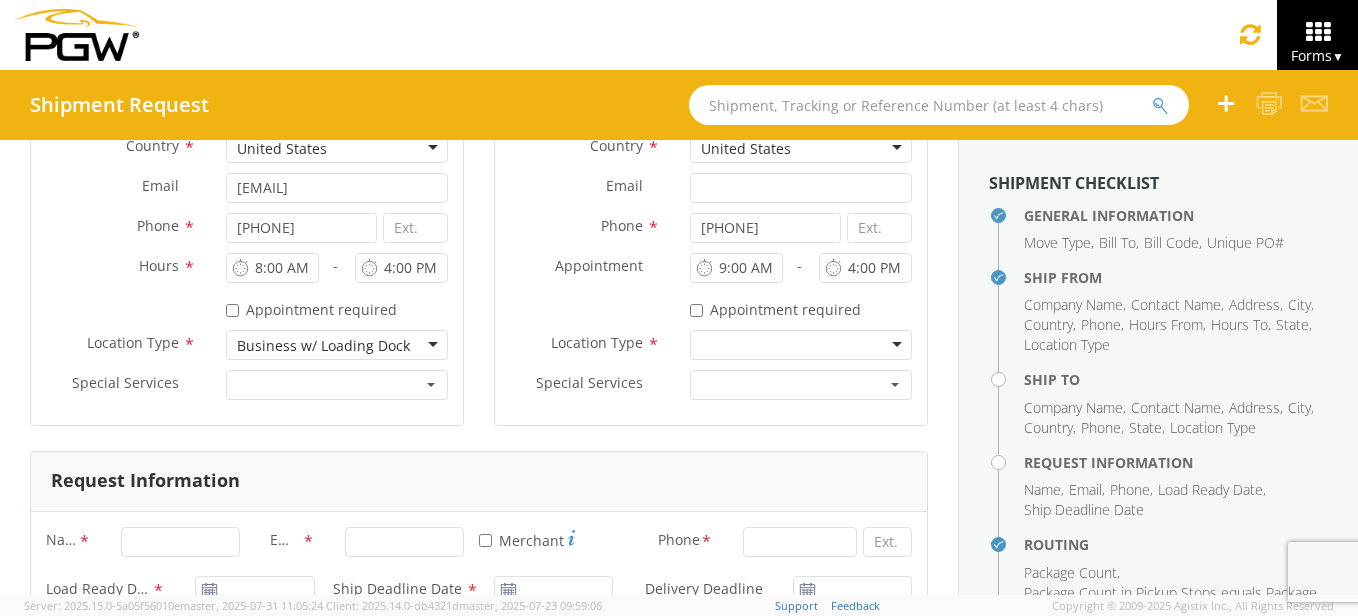 click 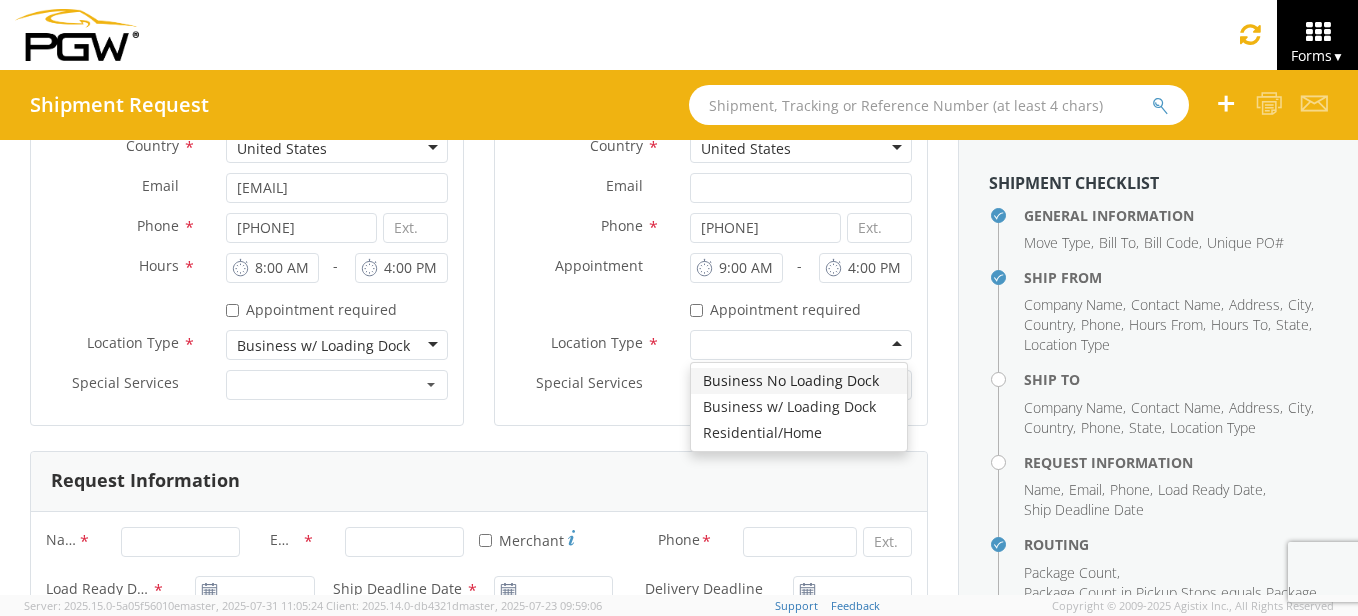 scroll, scrollTop: 0, scrollLeft: 0, axis: both 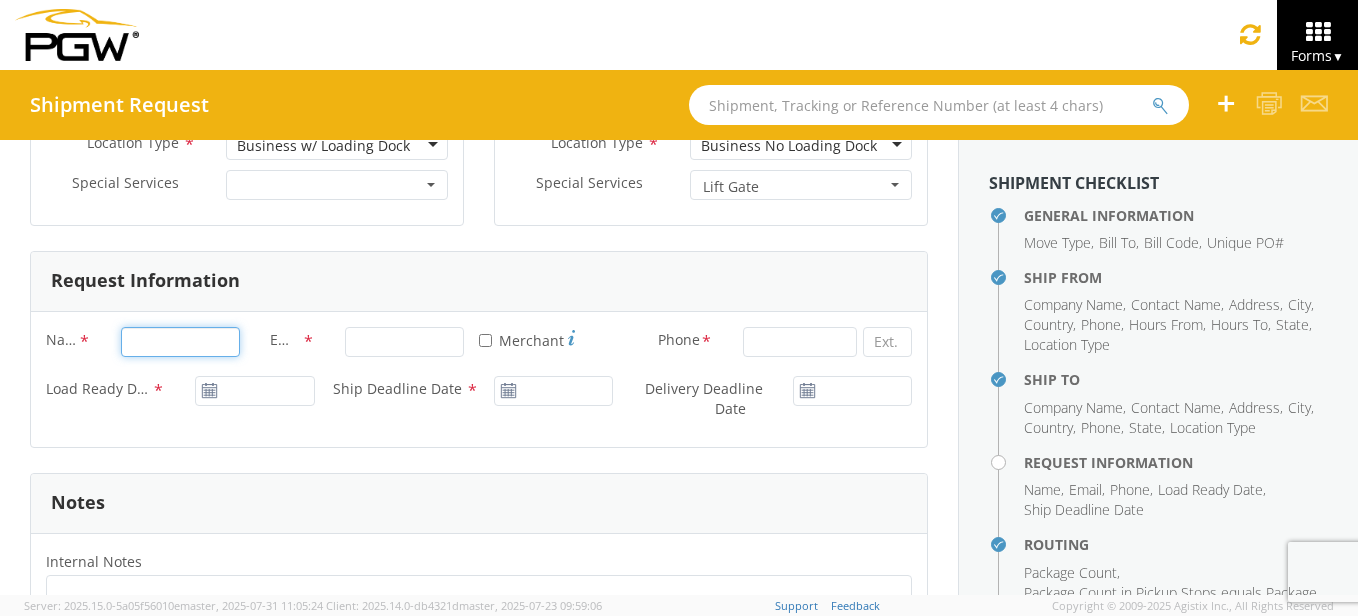 click on "Name        *" at bounding box center (180, 342) 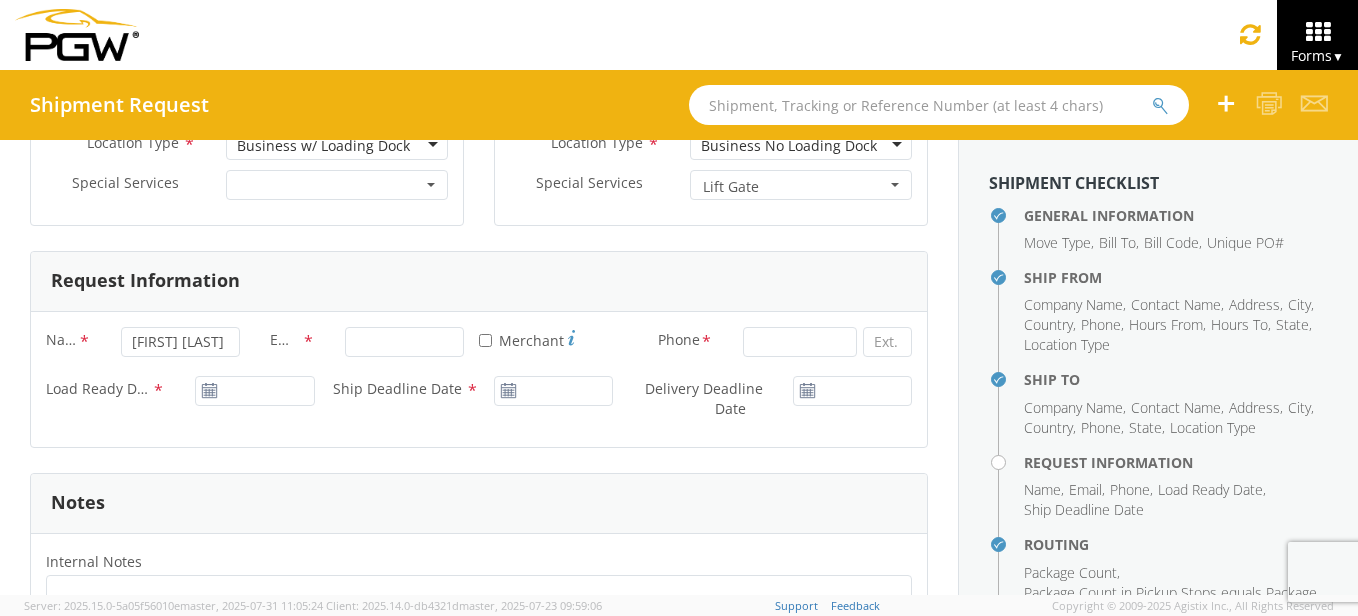 type on "Pittsburgh Auto Glass" 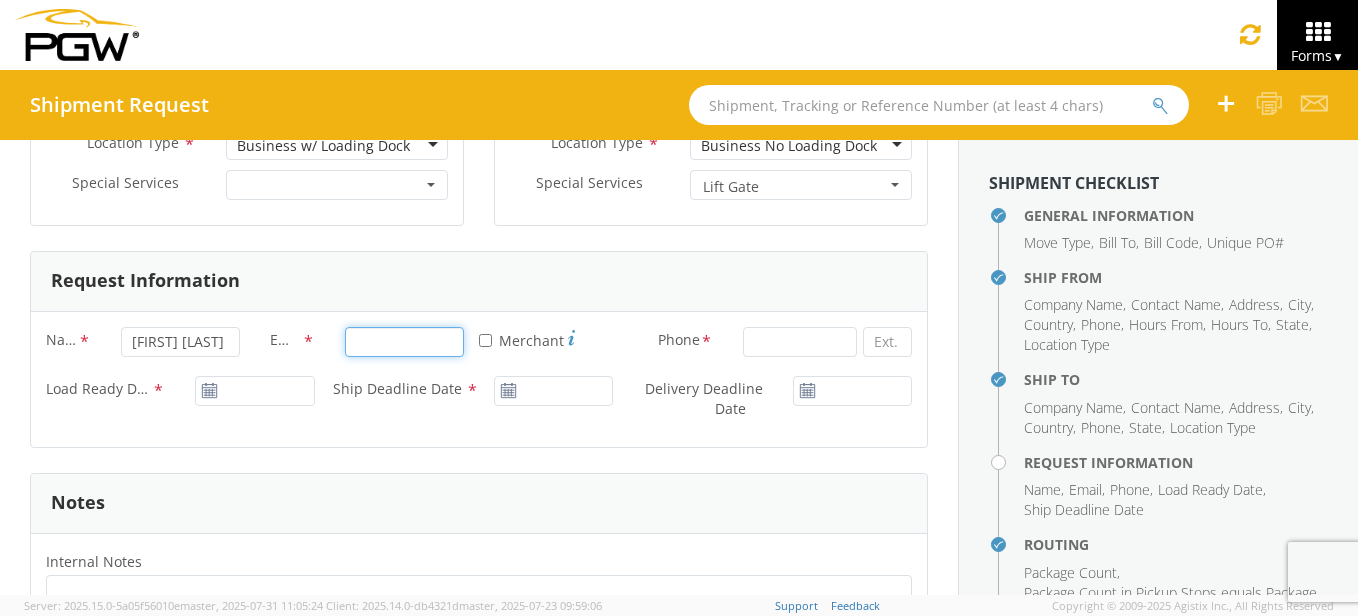 type on "[EMAIL]" 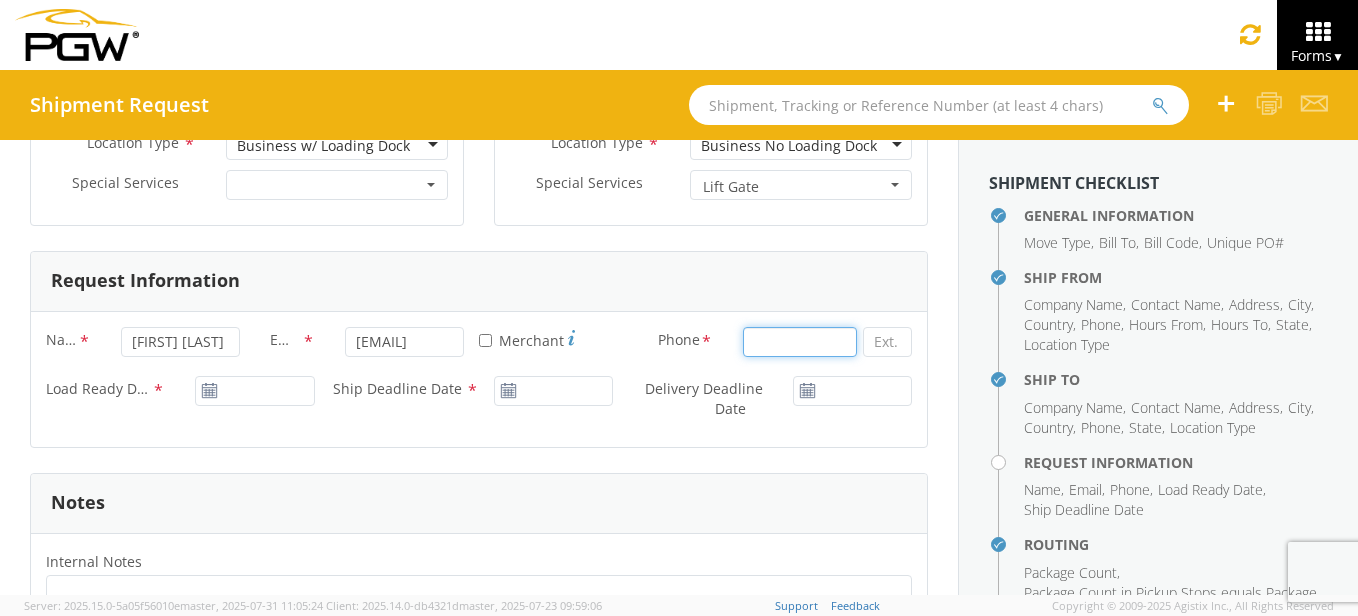 type on "[PHONE]" 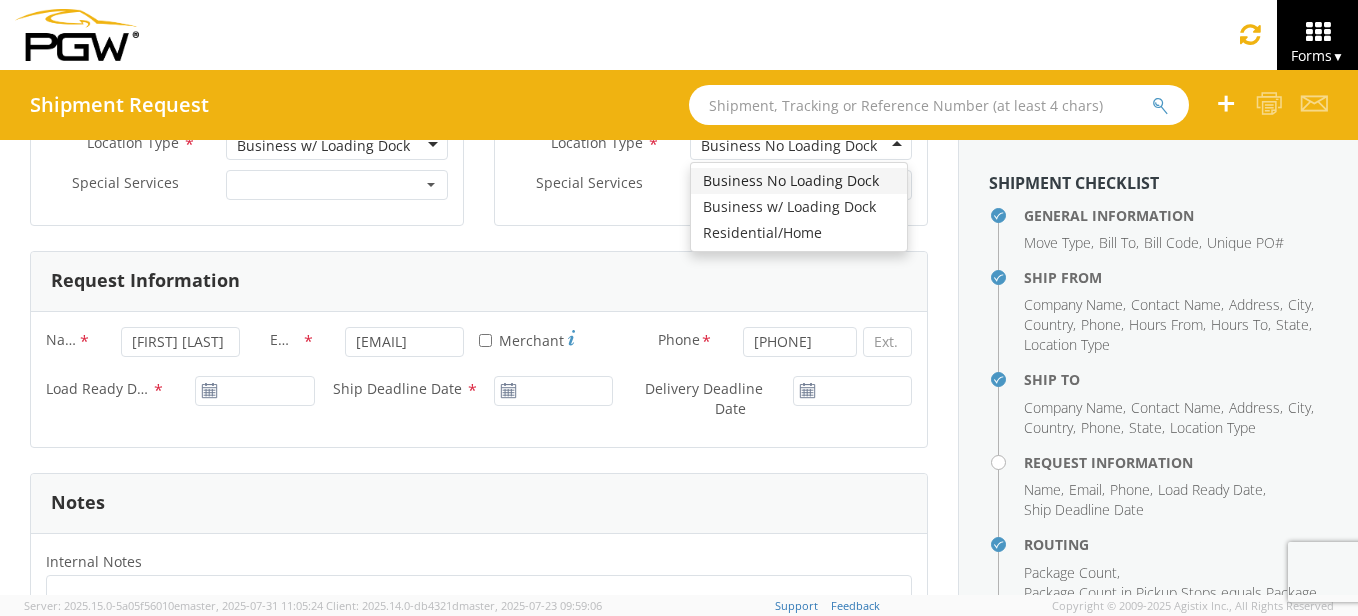 scroll, scrollTop: 842, scrollLeft: 0, axis: vertical 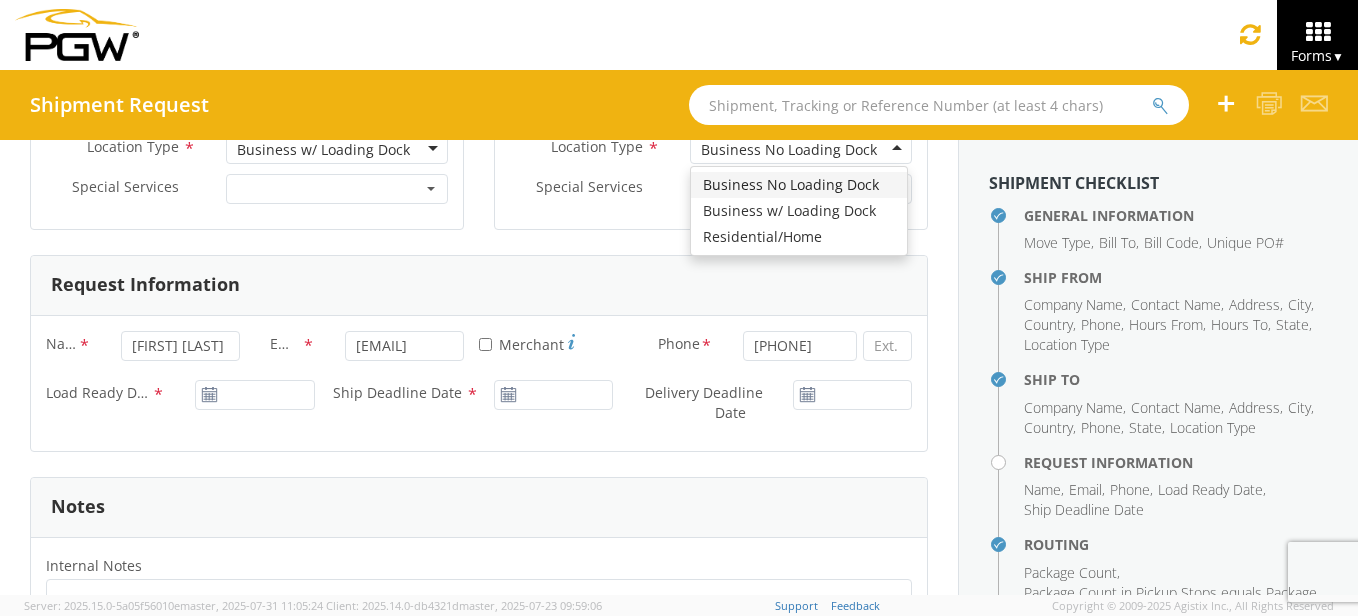 type on "Aaron" 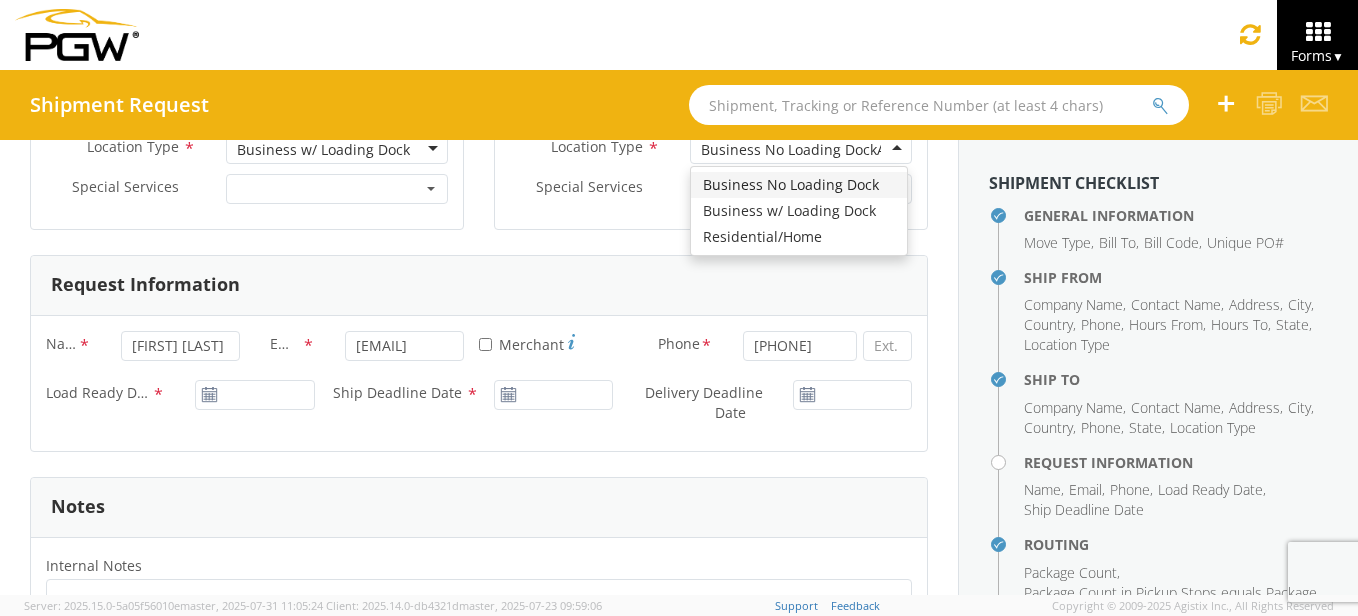 type 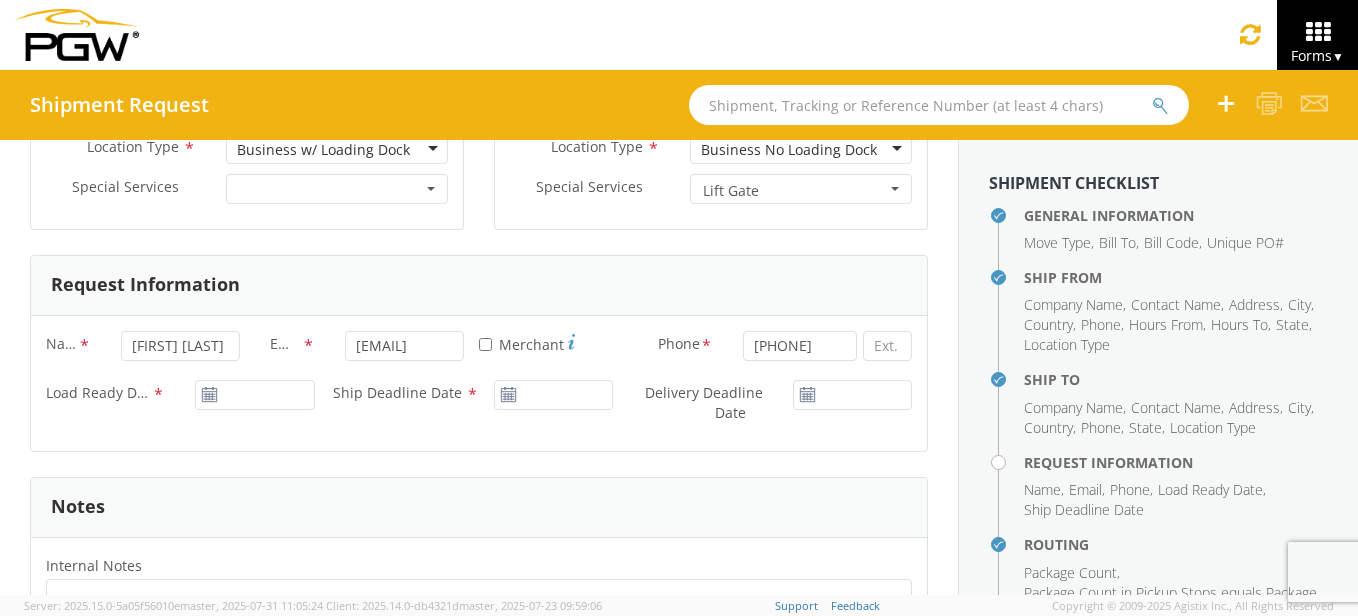 click 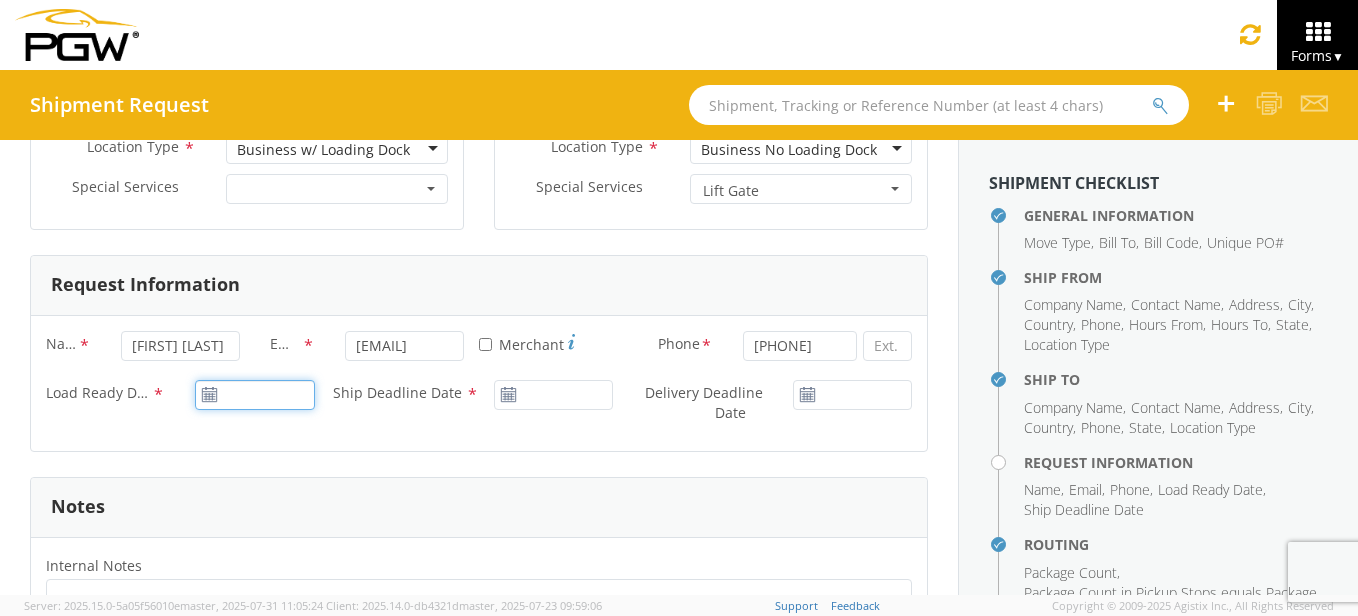 type on "08/01/2025" 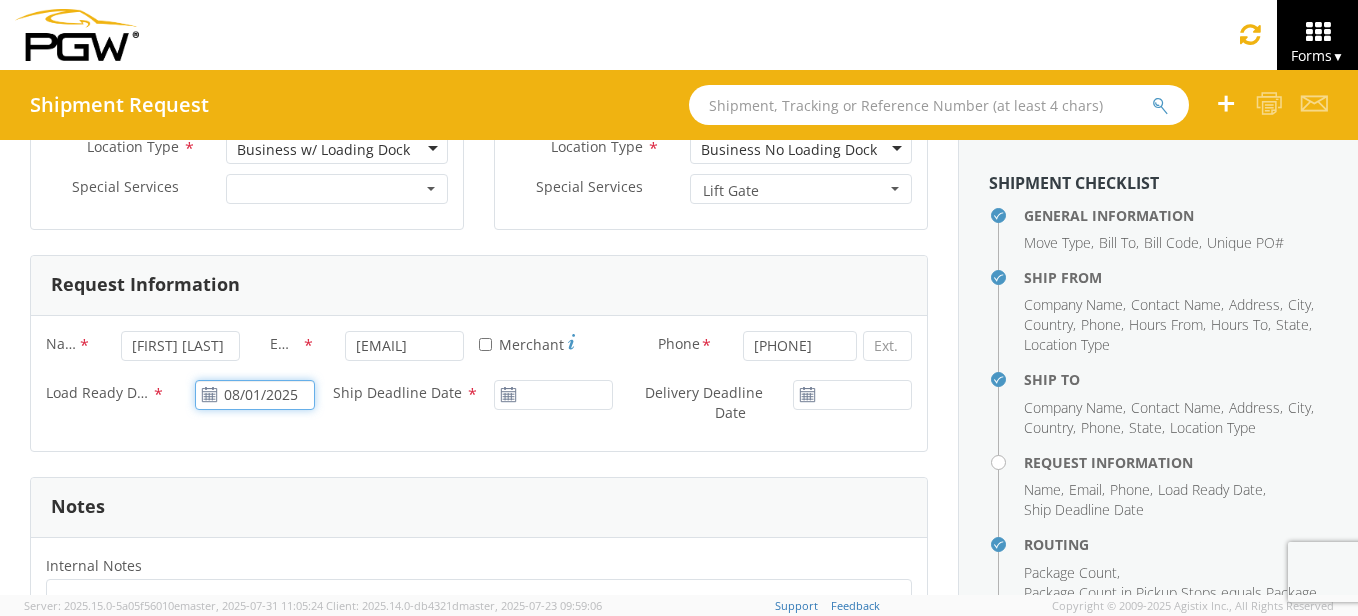 click on "08/01/2025" at bounding box center [254, 395] 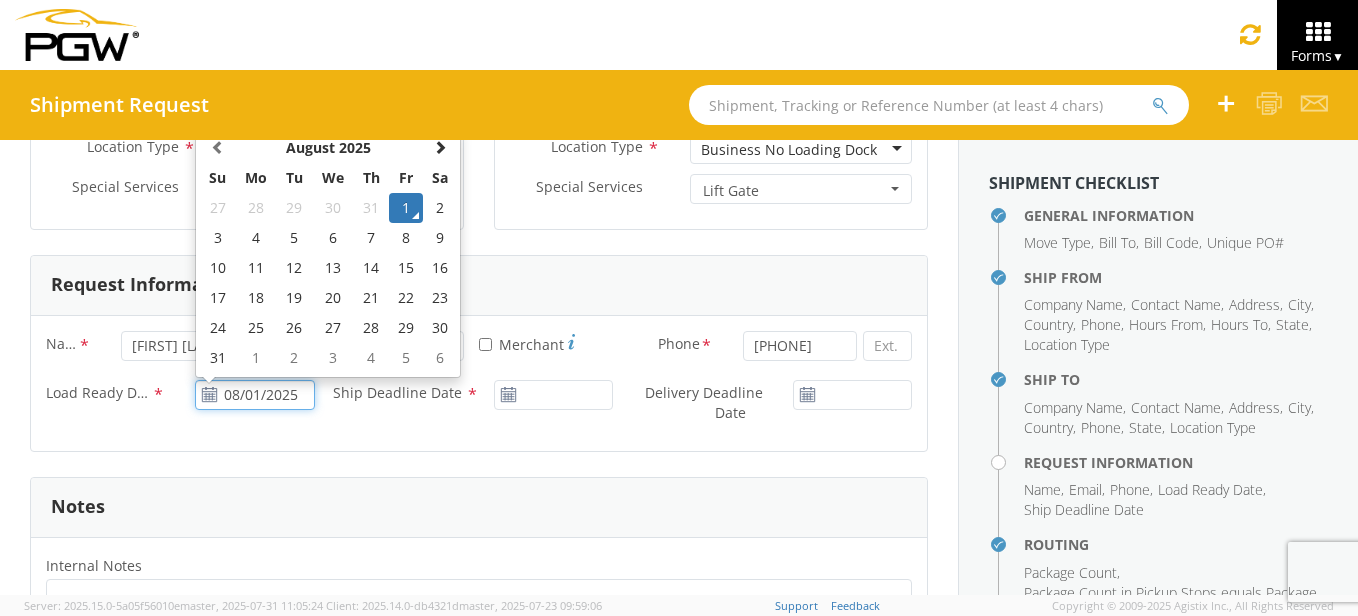 click on "1" 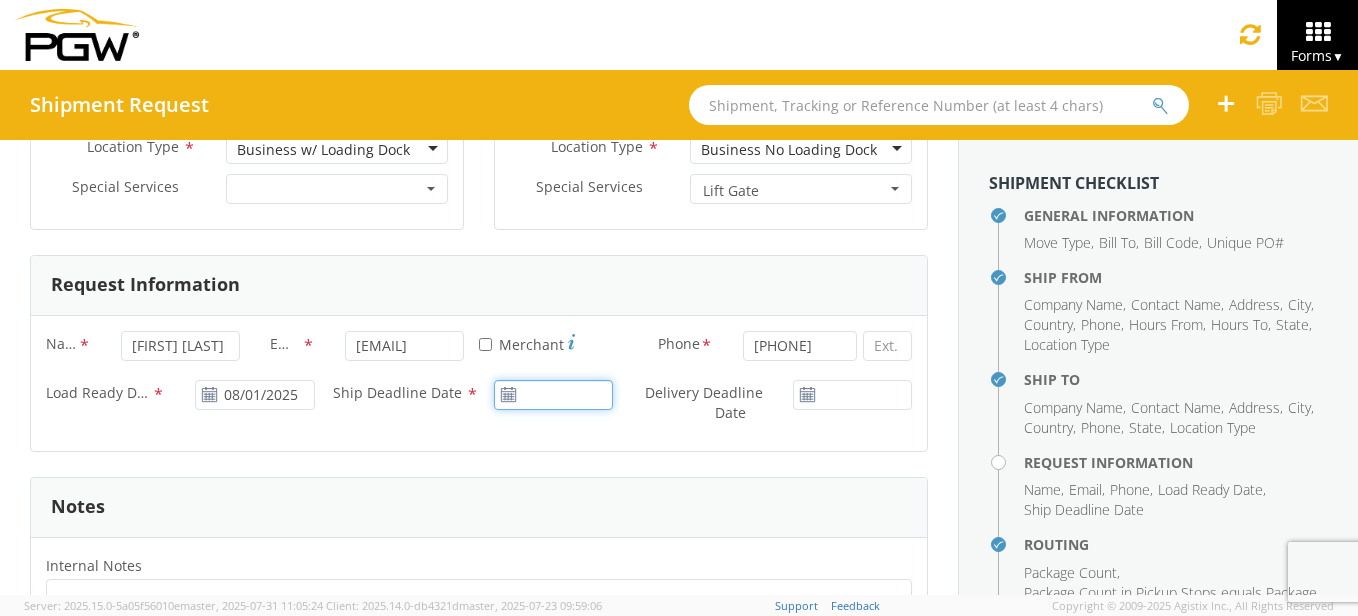 type on "08/01/2025" 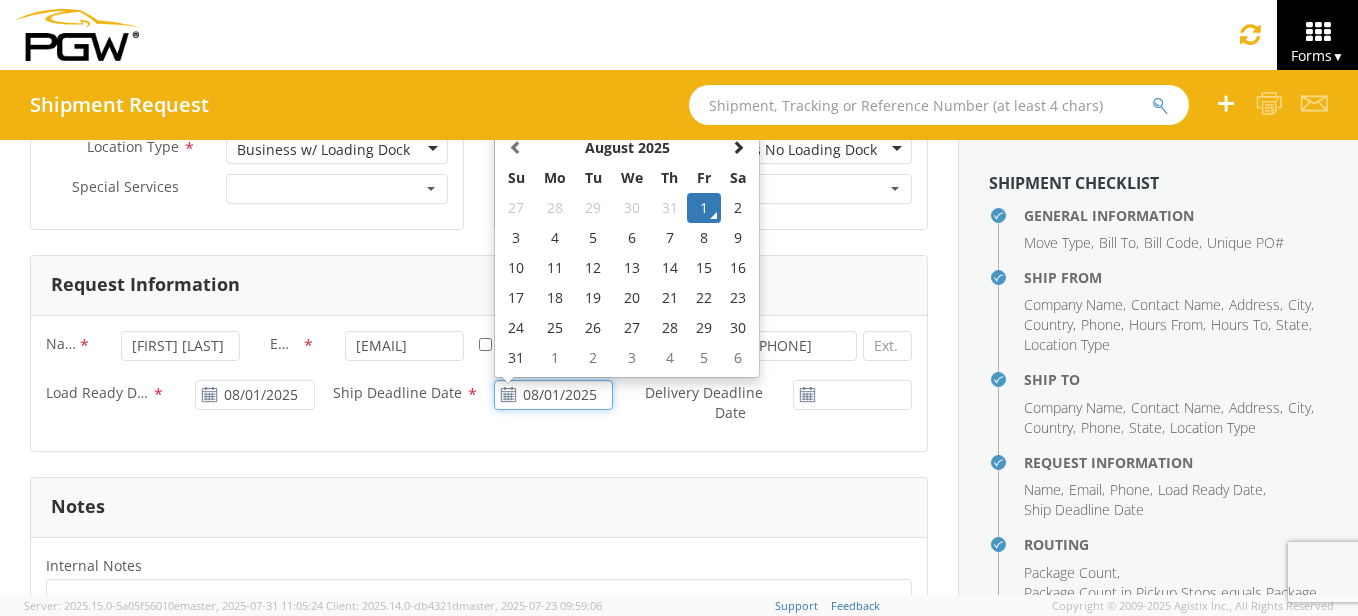 click on "08/01/2025" at bounding box center [553, 395] 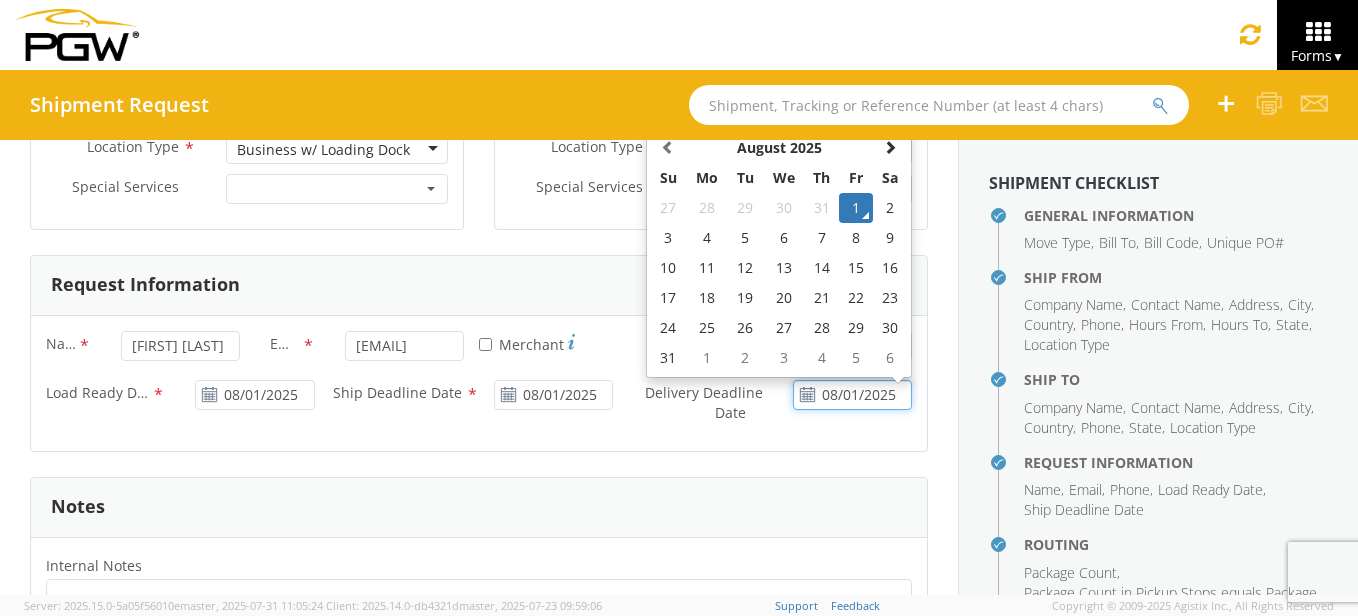 click on "08/01/2025" at bounding box center (852, 395) 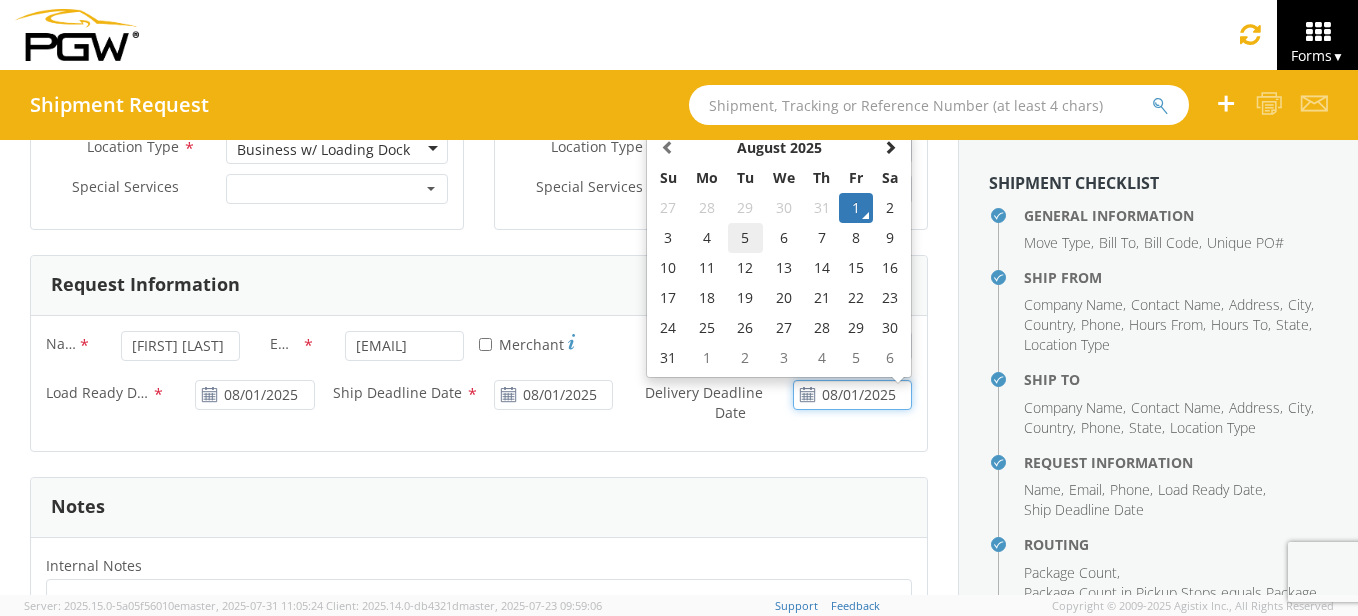 click on "5" 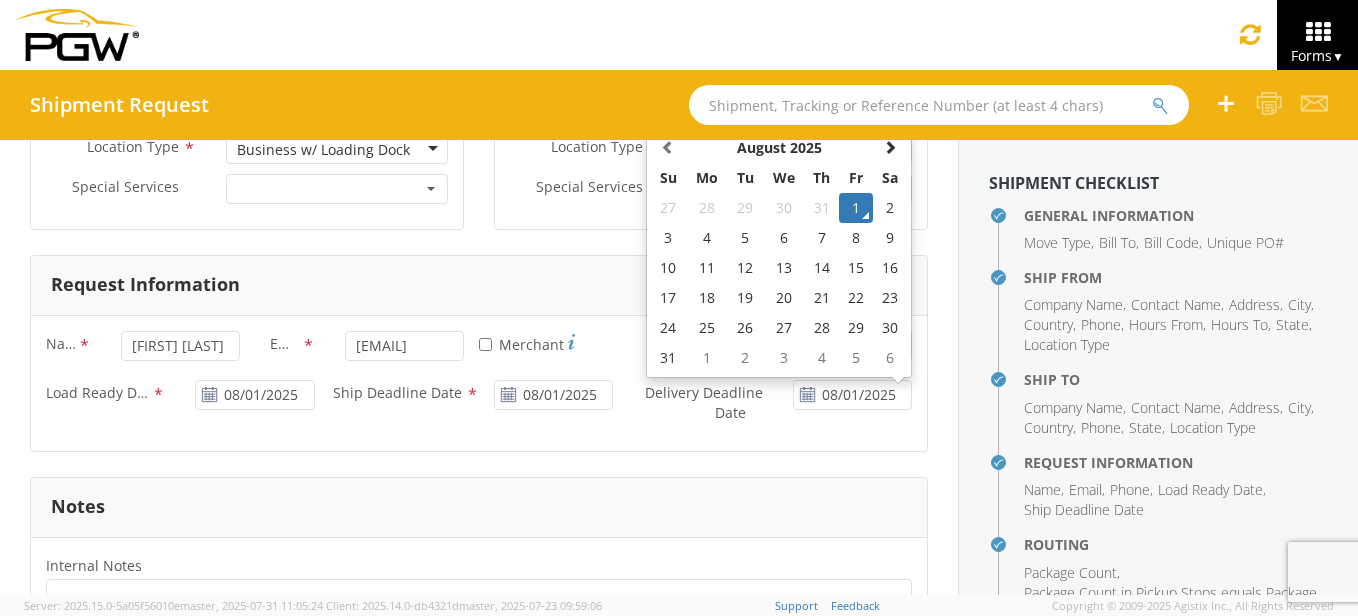 type on "08/05/2025" 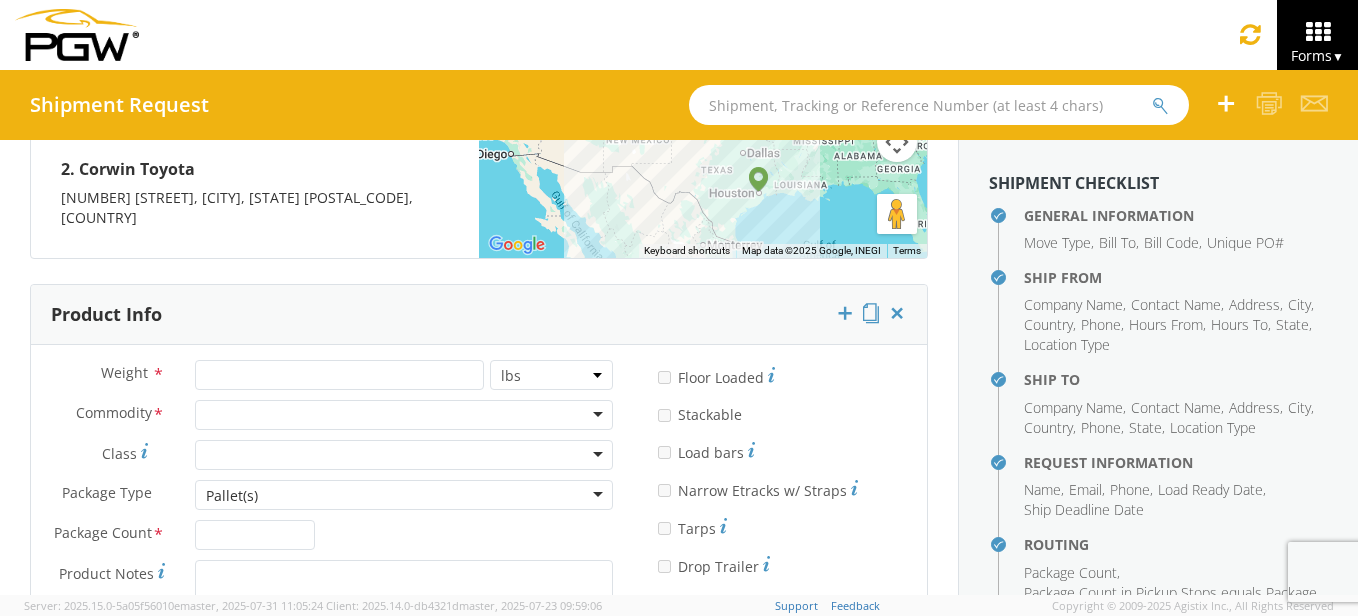 scroll, scrollTop: 1842, scrollLeft: 0, axis: vertical 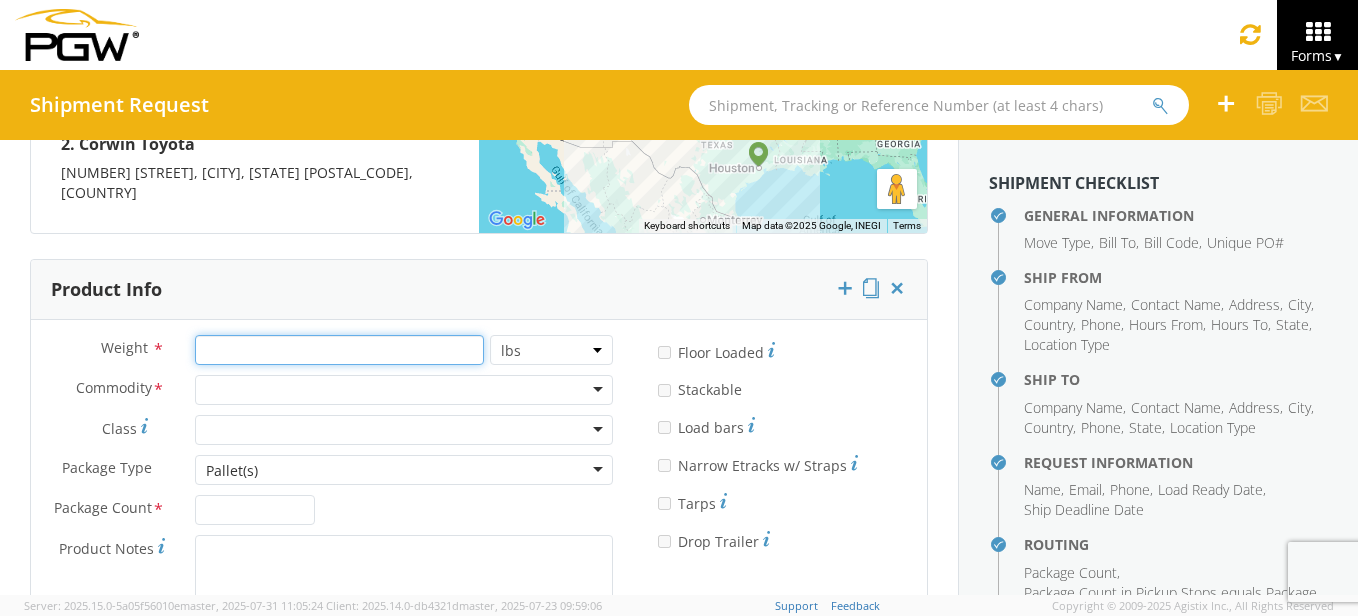 click 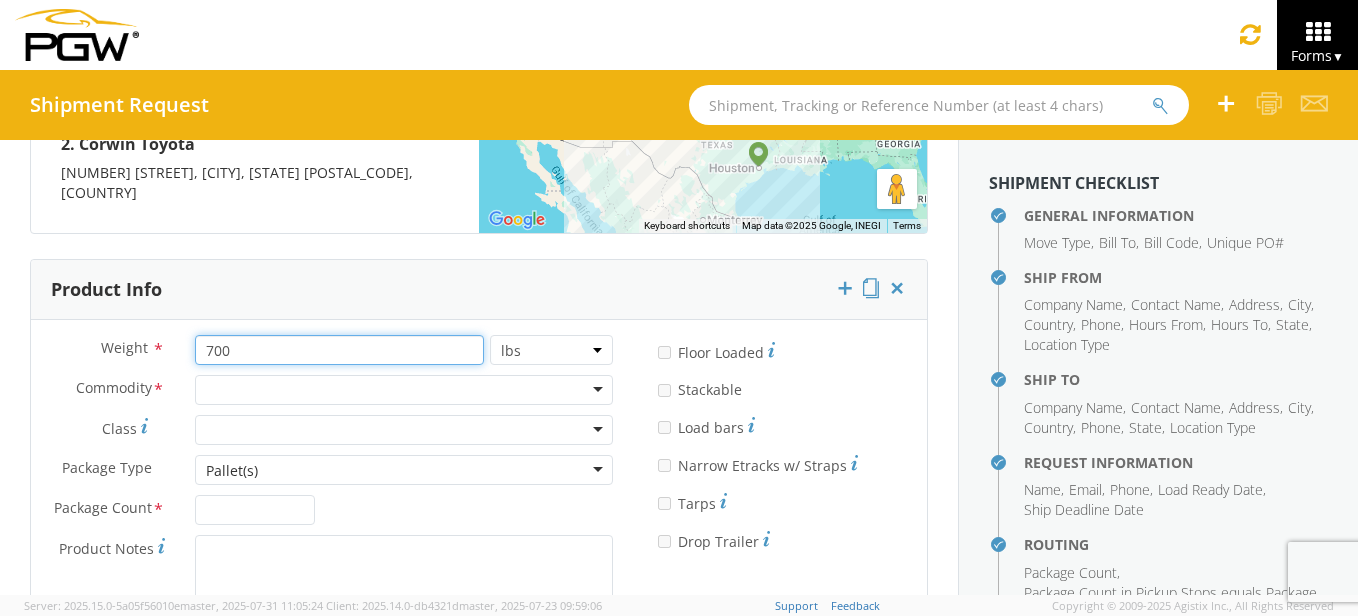 type on "700" 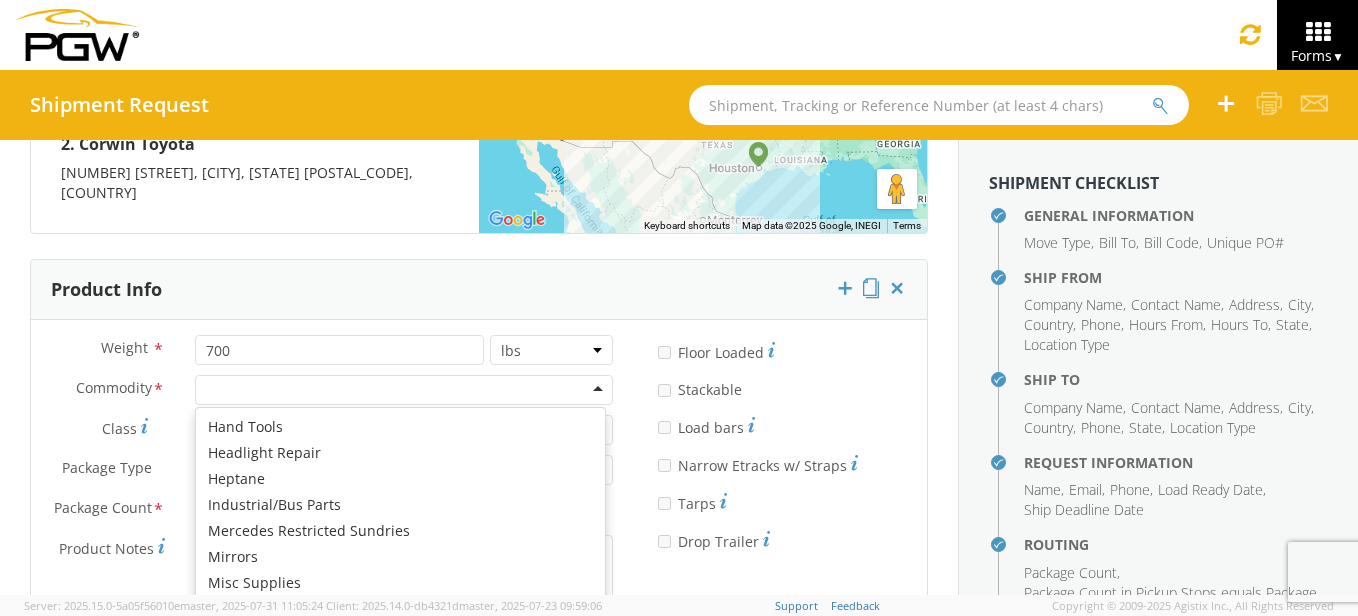 scroll, scrollTop: 800, scrollLeft: 0, axis: vertical 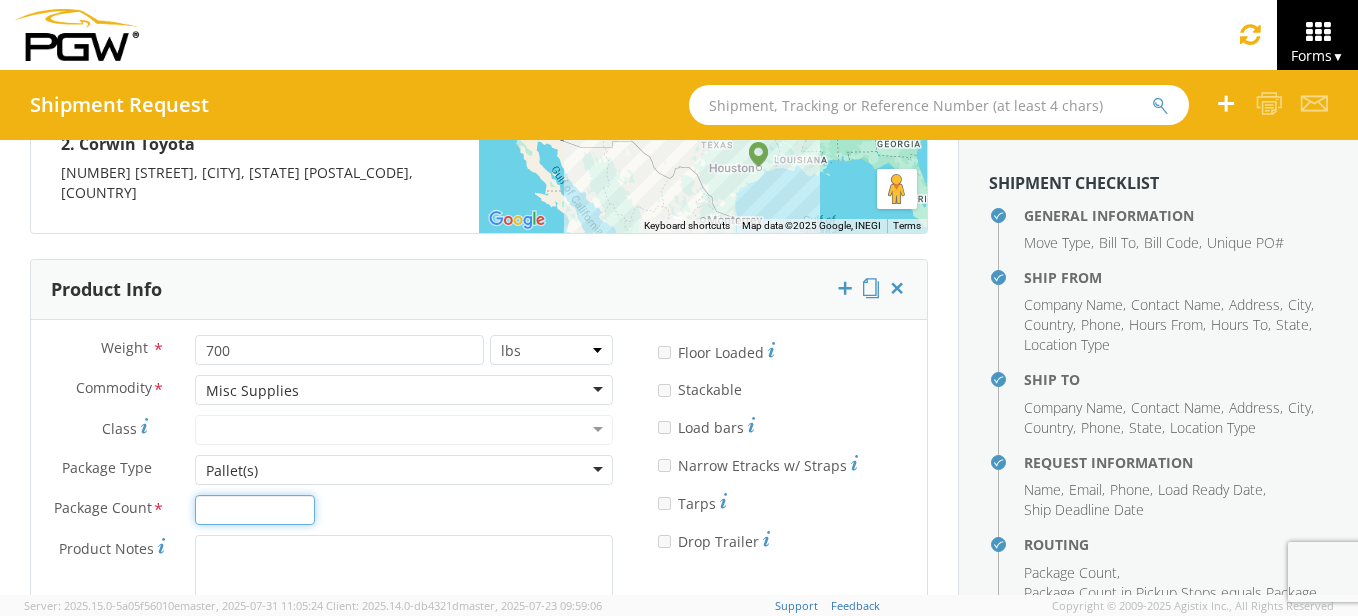 click on "Package Count        *" at bounding box center [254, 510] 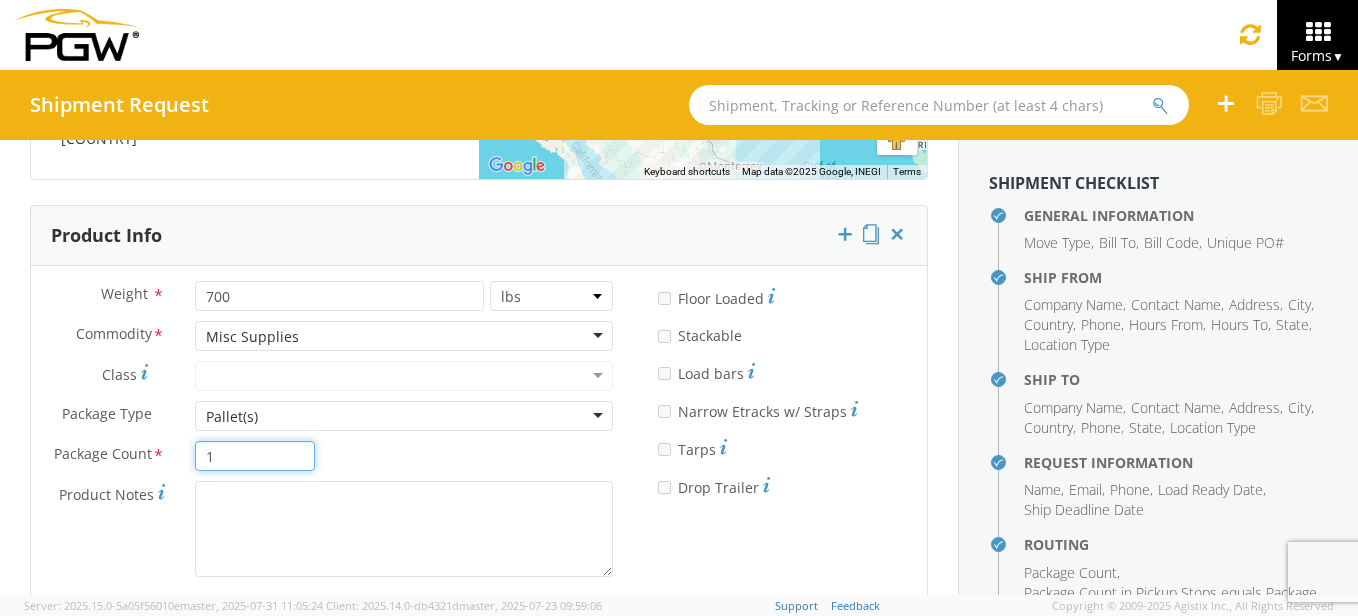 scroll, scrollTop: 1926, scrollLeft: 0, axis: vertical 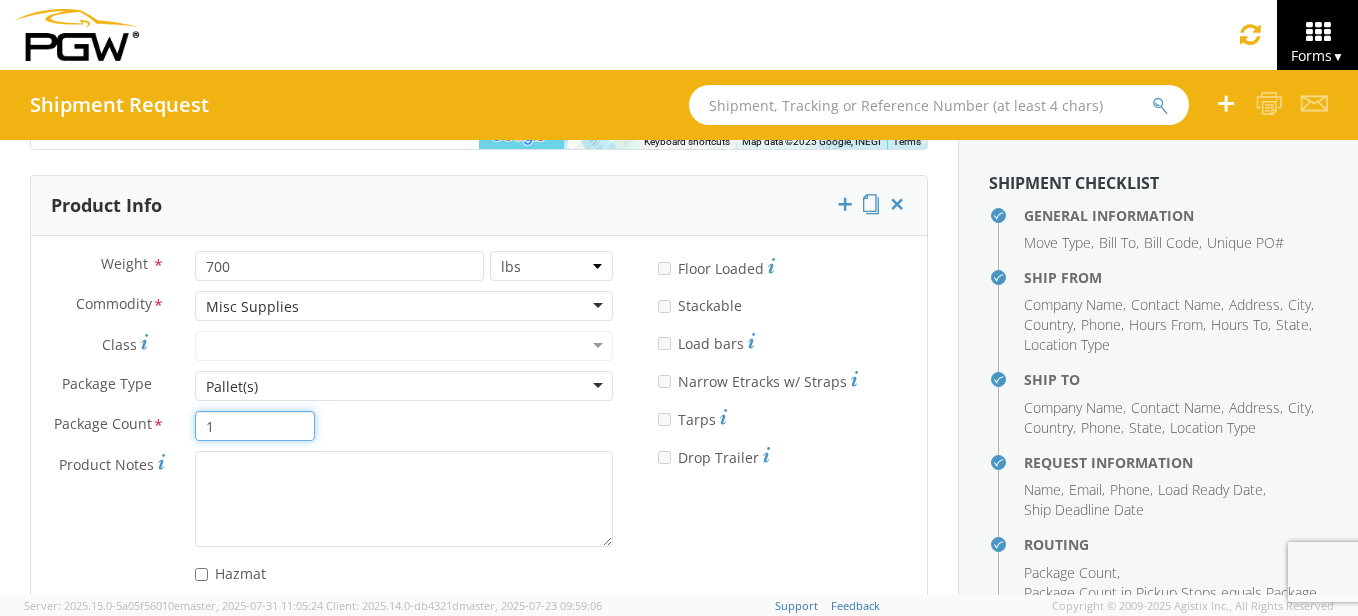 type on "1" 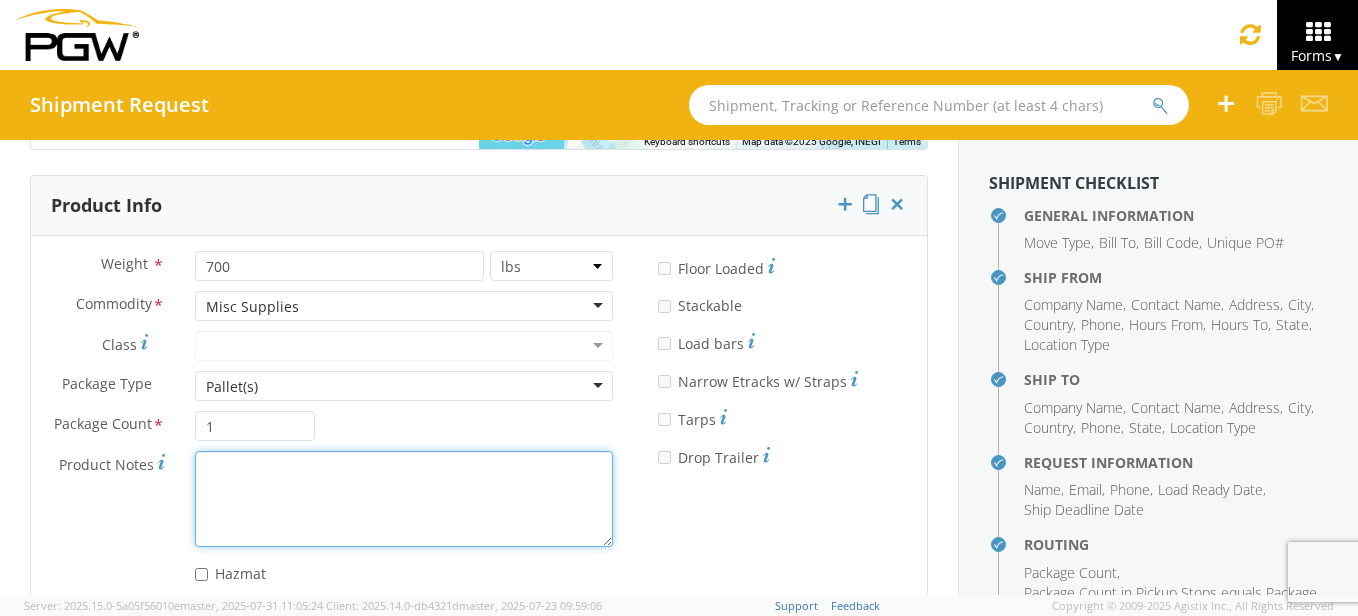 click on "Product Notes        *" at bounding box center [404, 498] 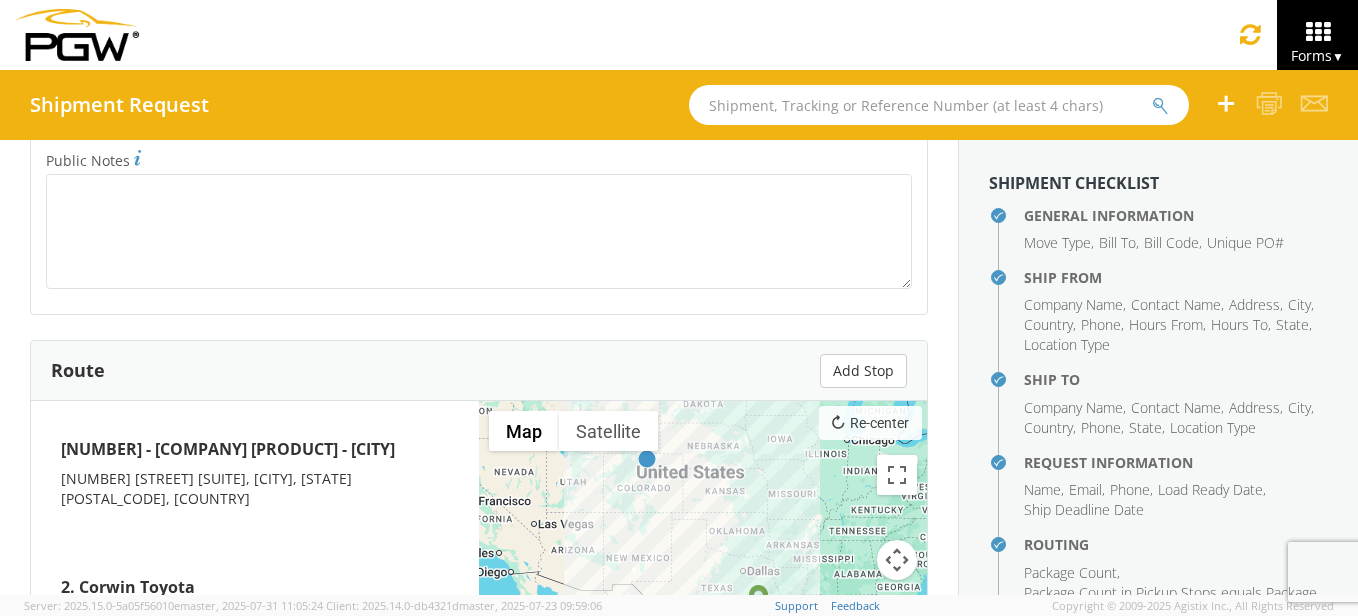 scroll, scrollTop: 1400, scrollLeft: 0, axis: vertical 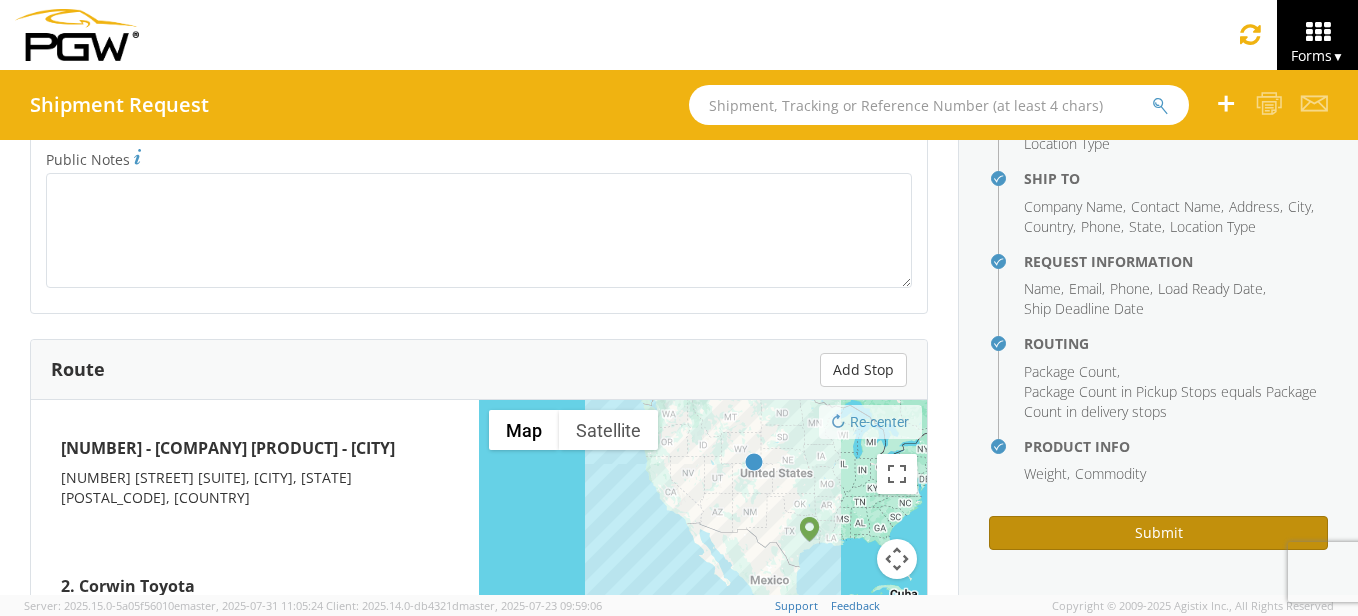 type on "[NUMBER] x [NUMBER] [QUALIFIER]" 